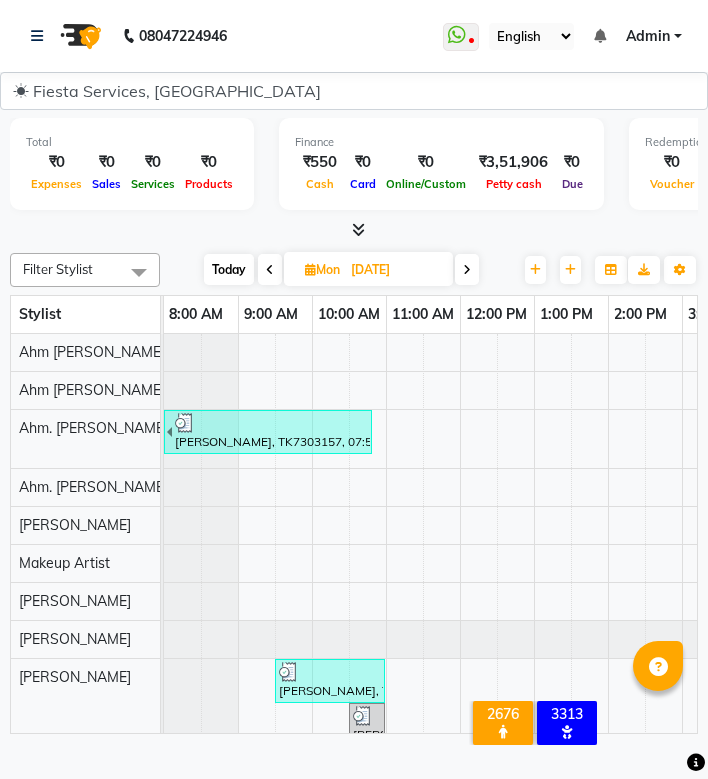 scroll, scrollTop: 0, scrollLeft: 0, axis: both 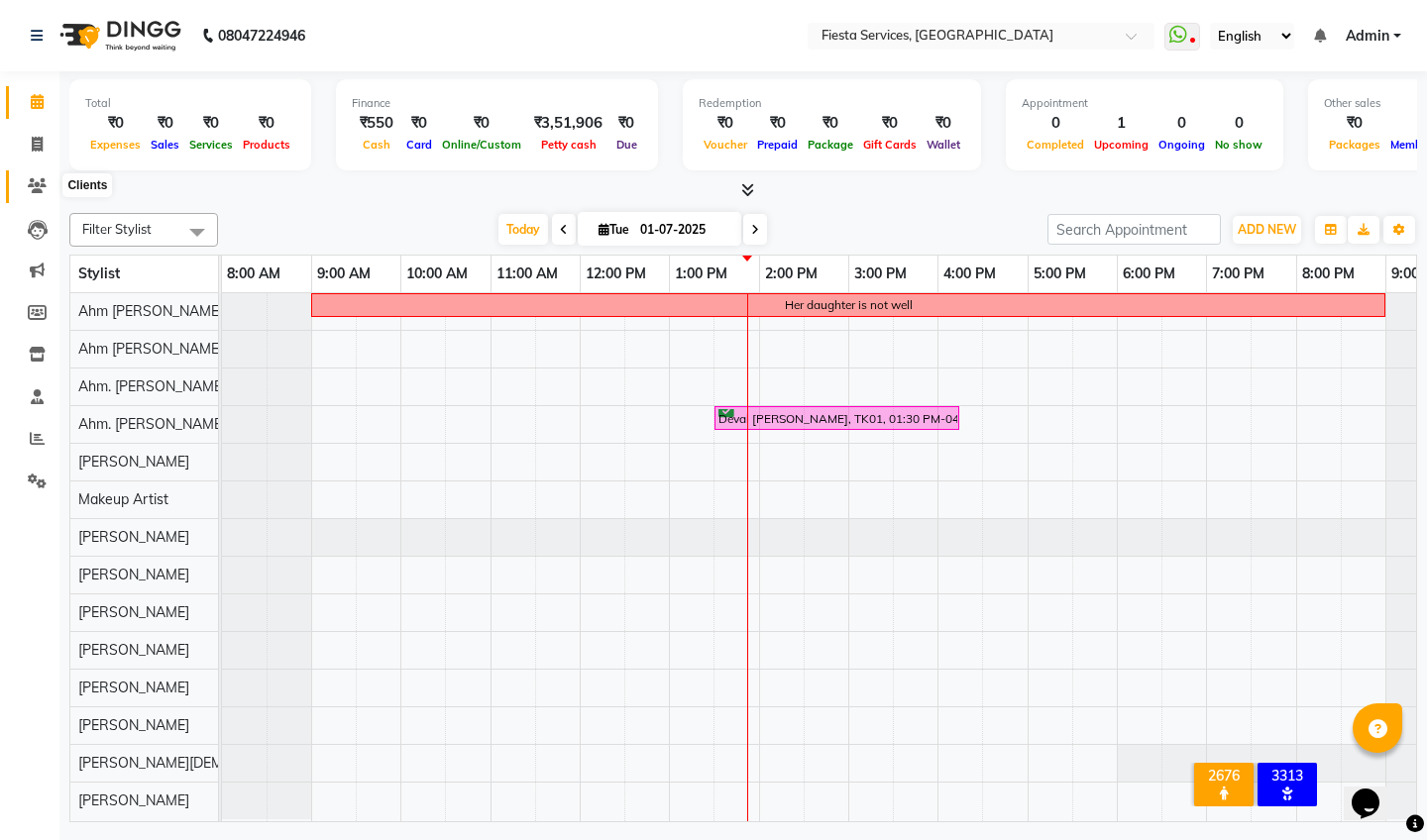 click 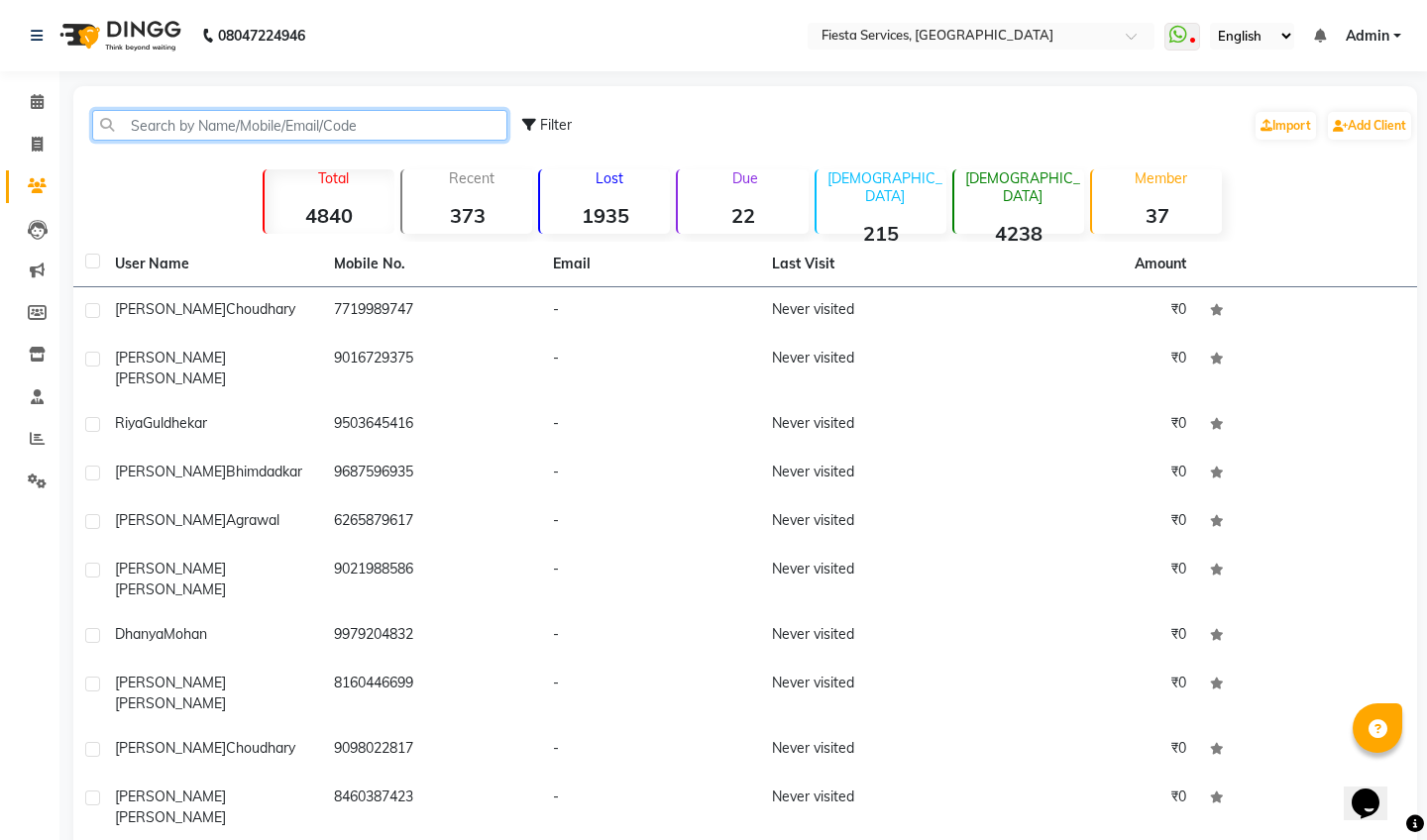 click 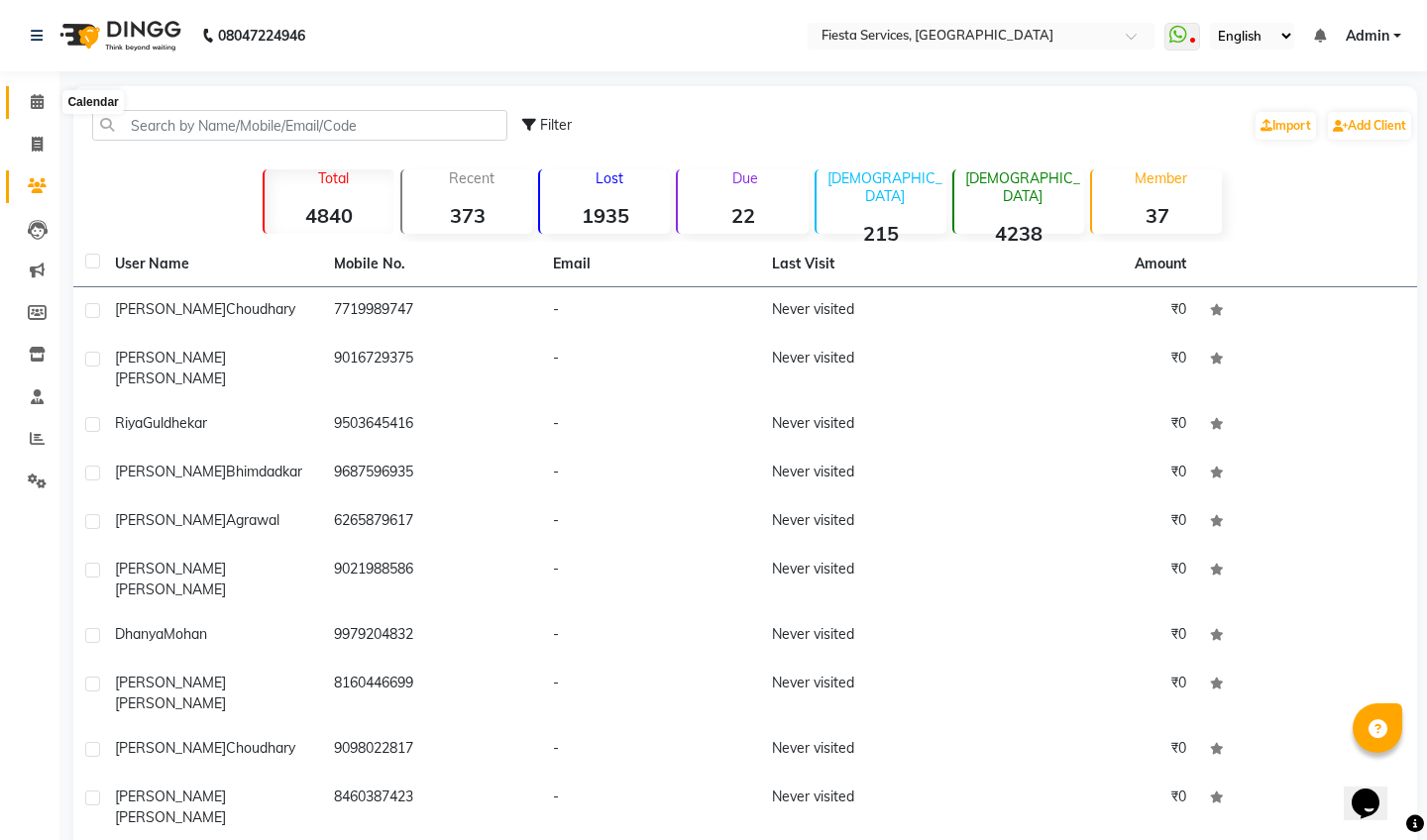 click 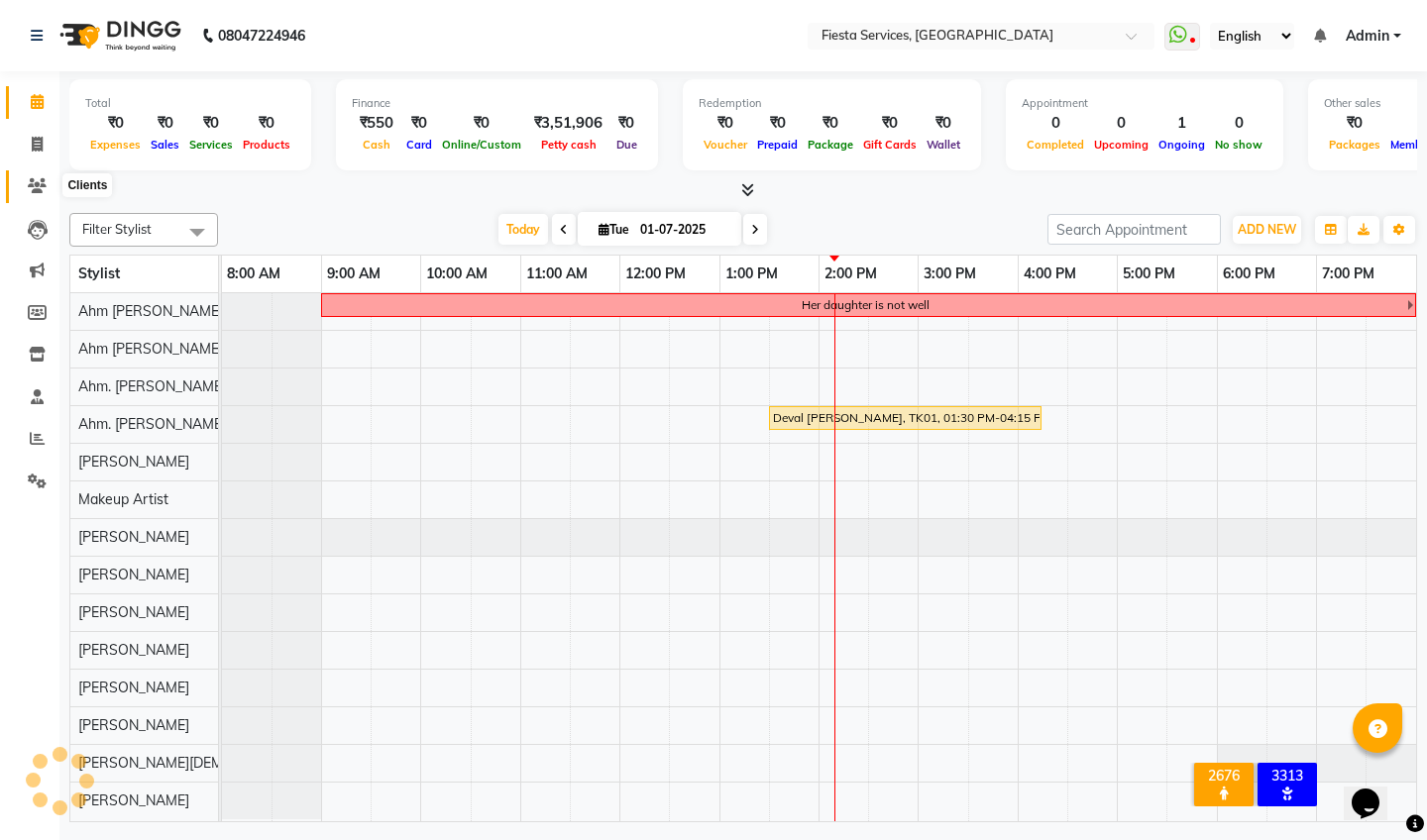 click 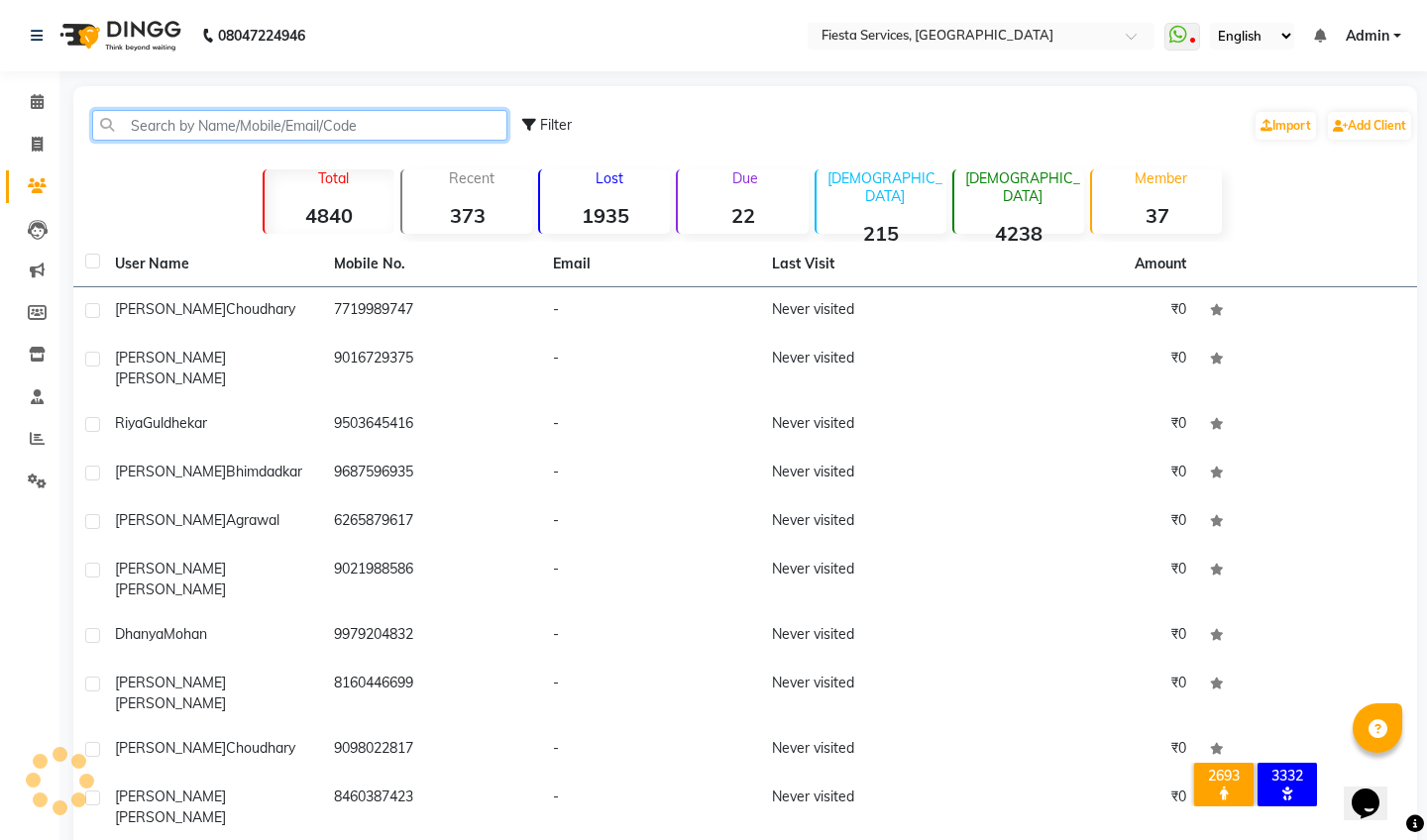 click 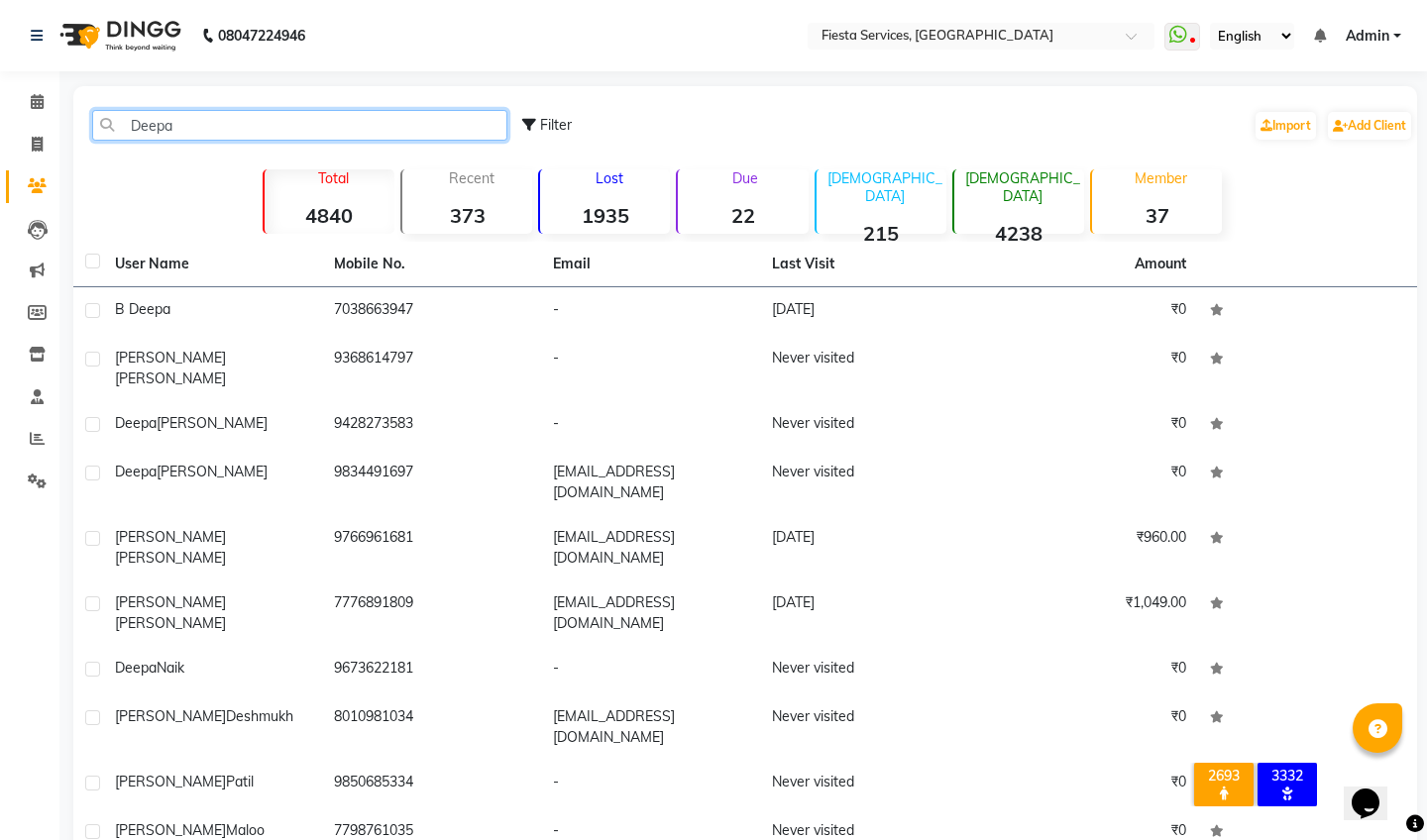 type on "Deepa" 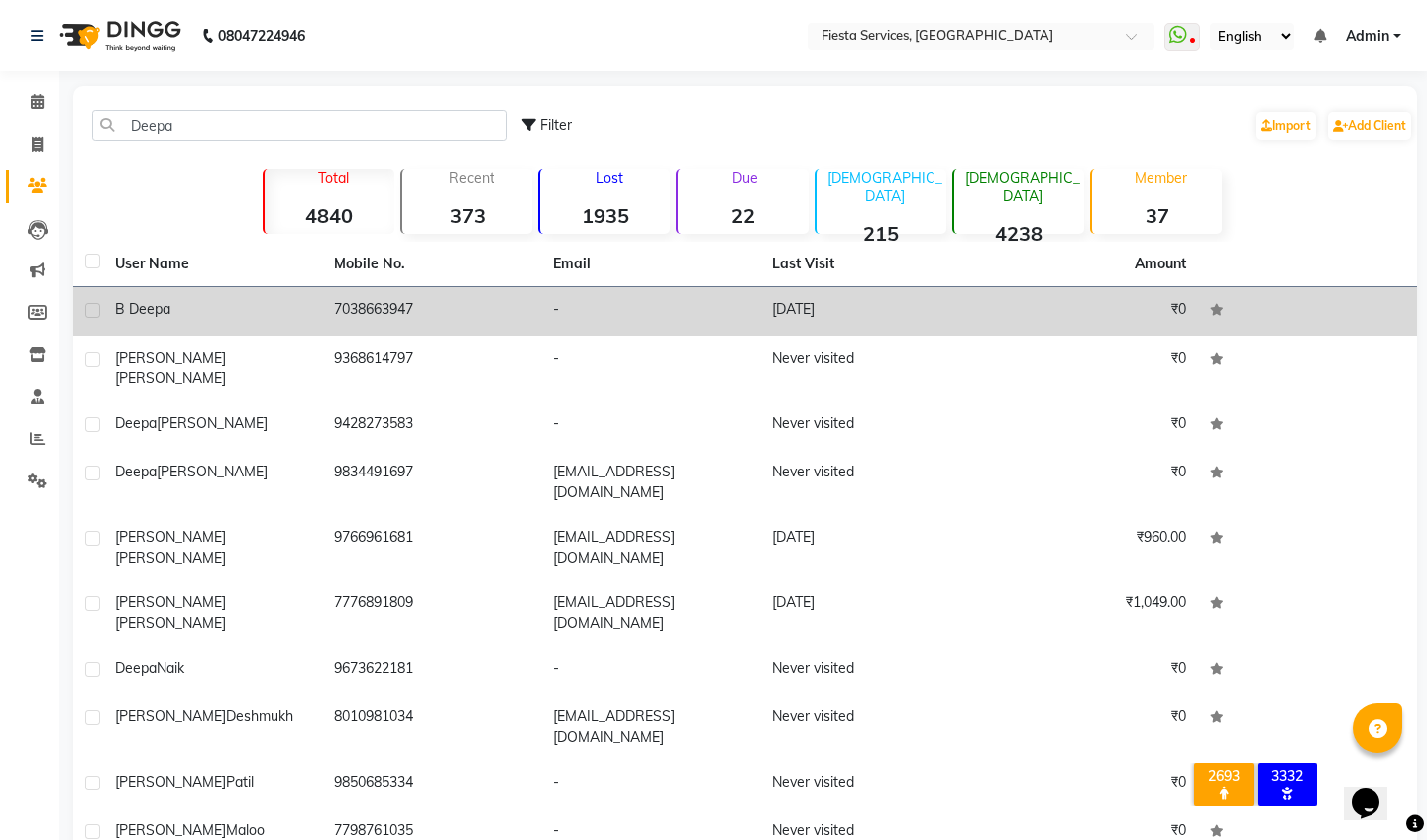 drag, startPoint x: 197, startPoint y: 159, endPoint x: 258, endPoint y: 299, distance: 152.71215 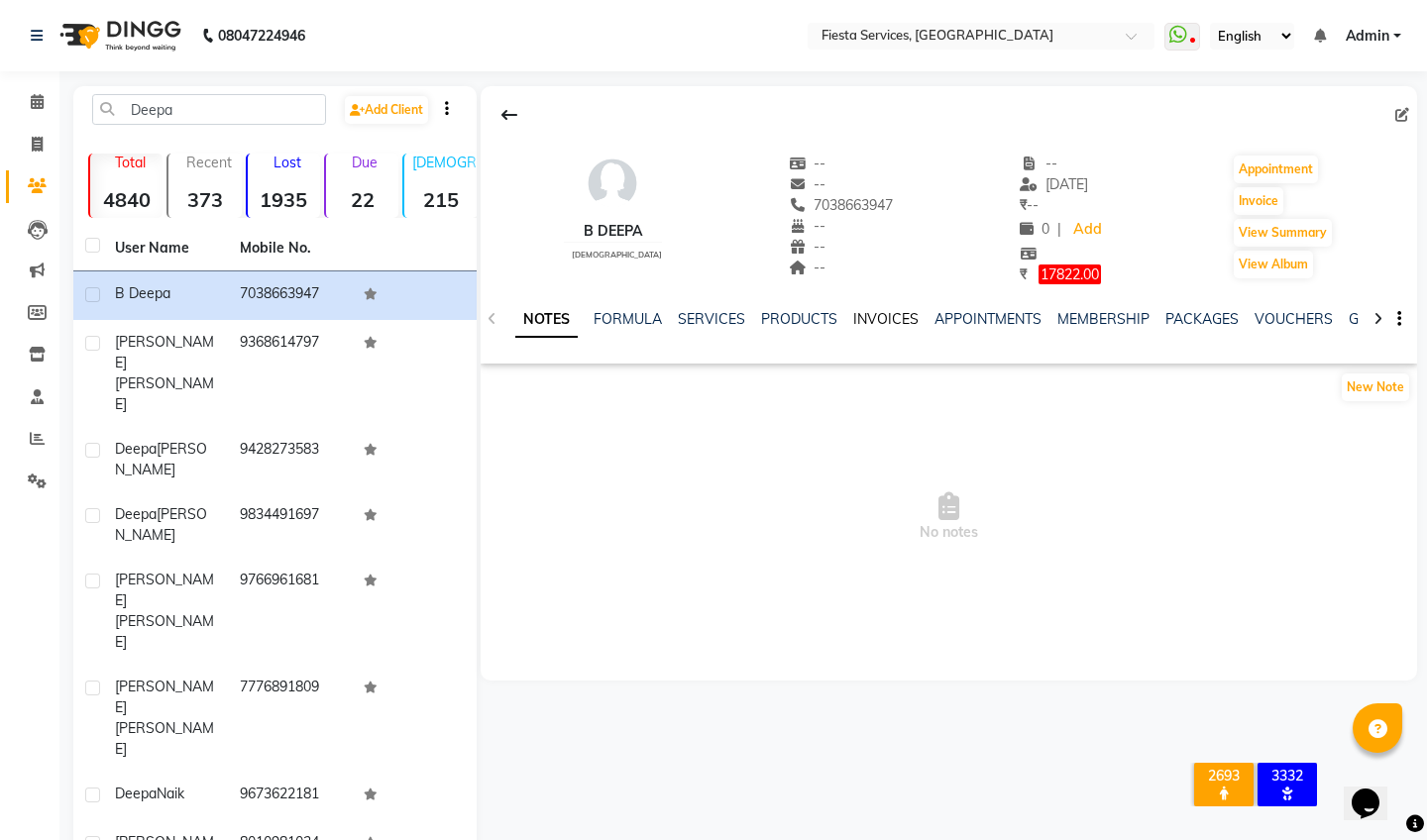 click on "INVOICES" 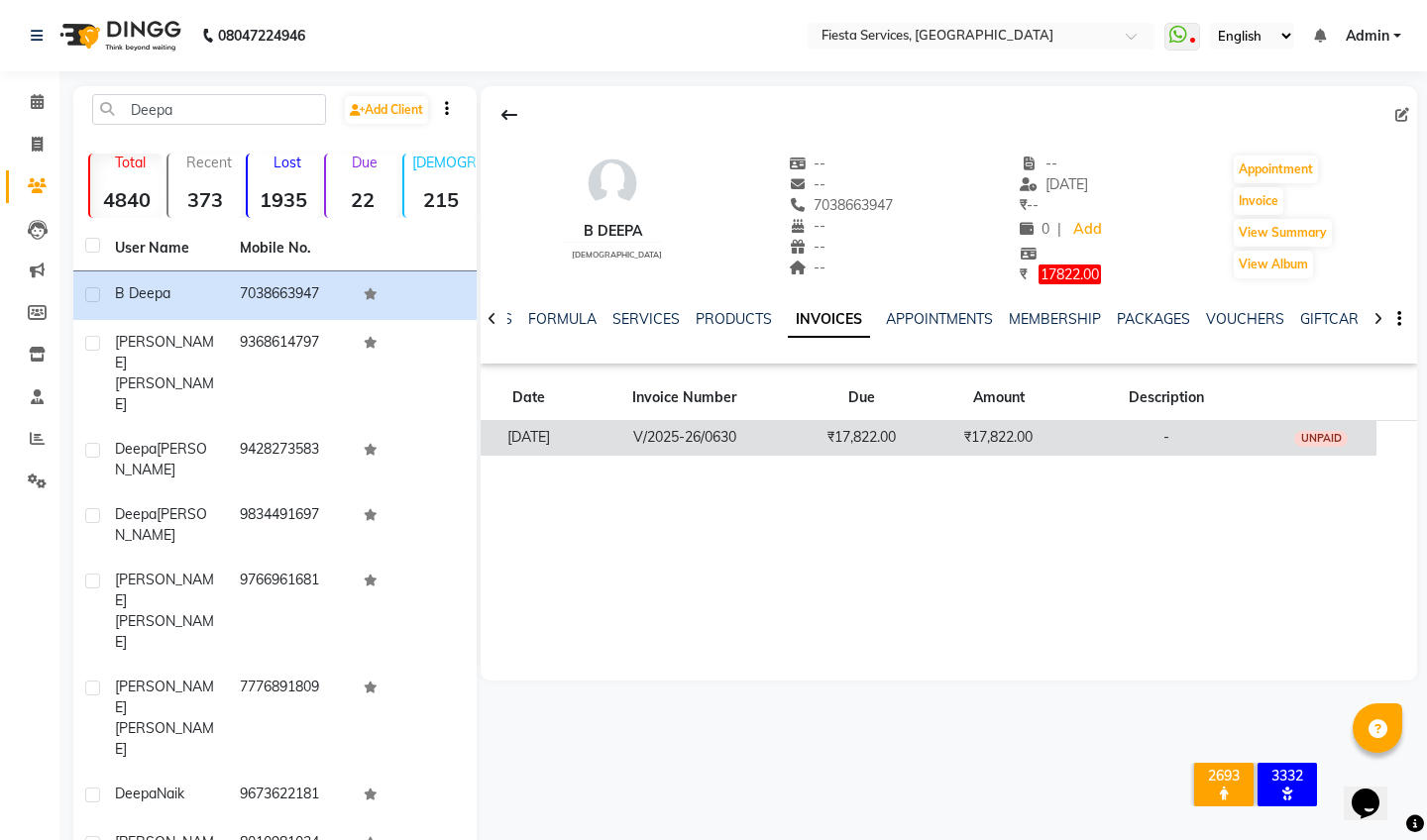 click on "V/2025-26/0630" 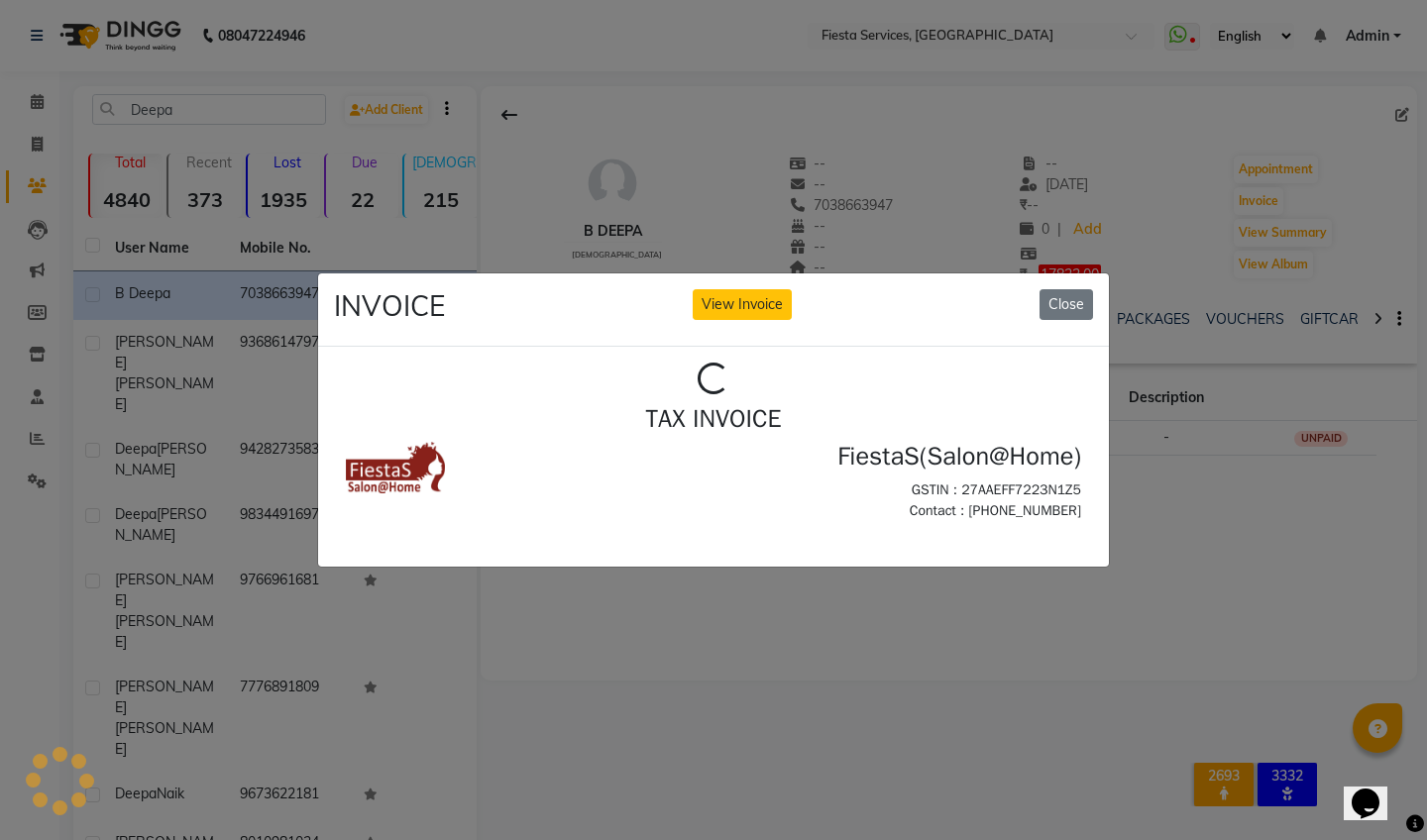 scroll, scrollTop: 0, scrollLeft: 0, axis: both 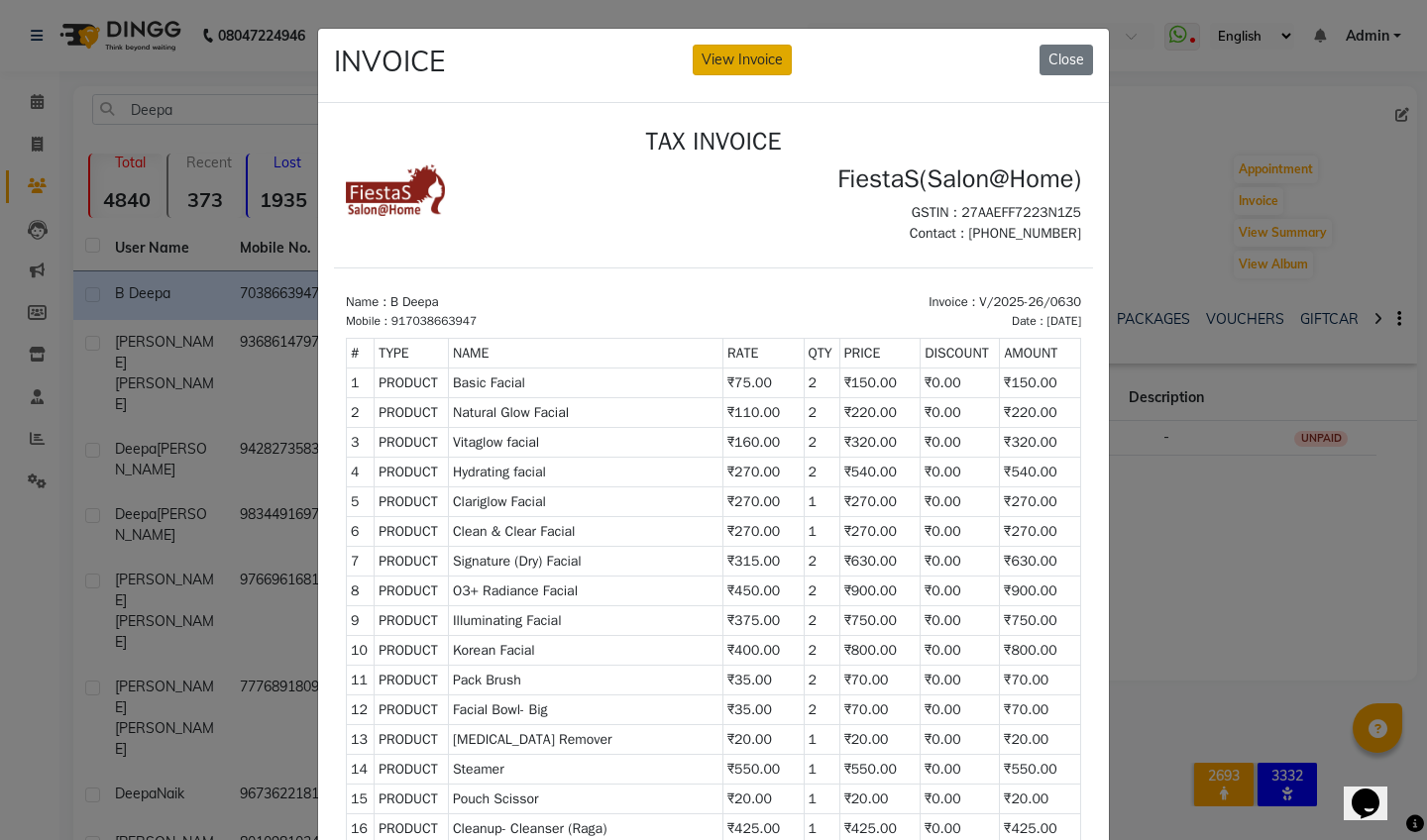 click on "View Invoice" 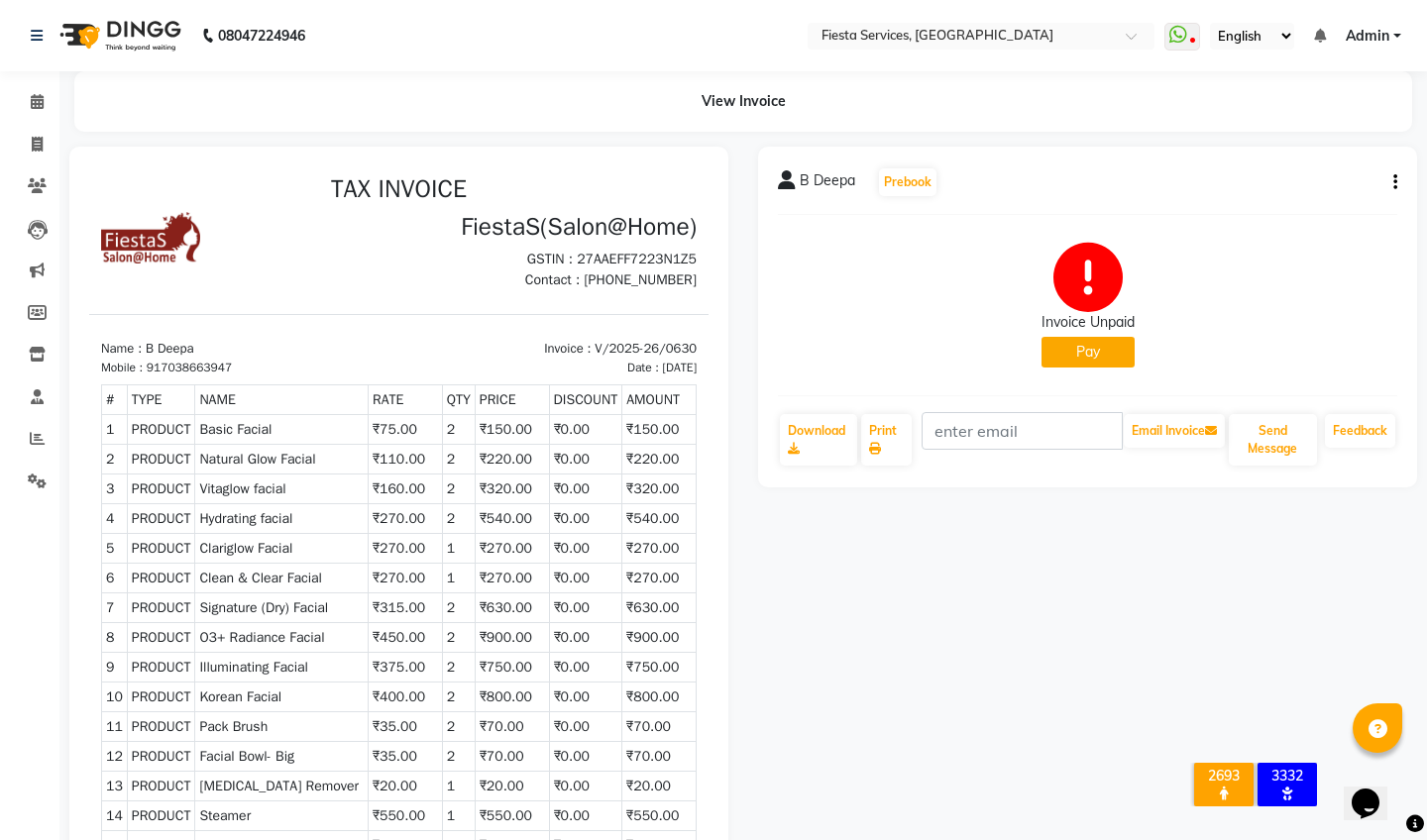 scroll, scrollTop: 0, scrollLeft: 0, axis: both 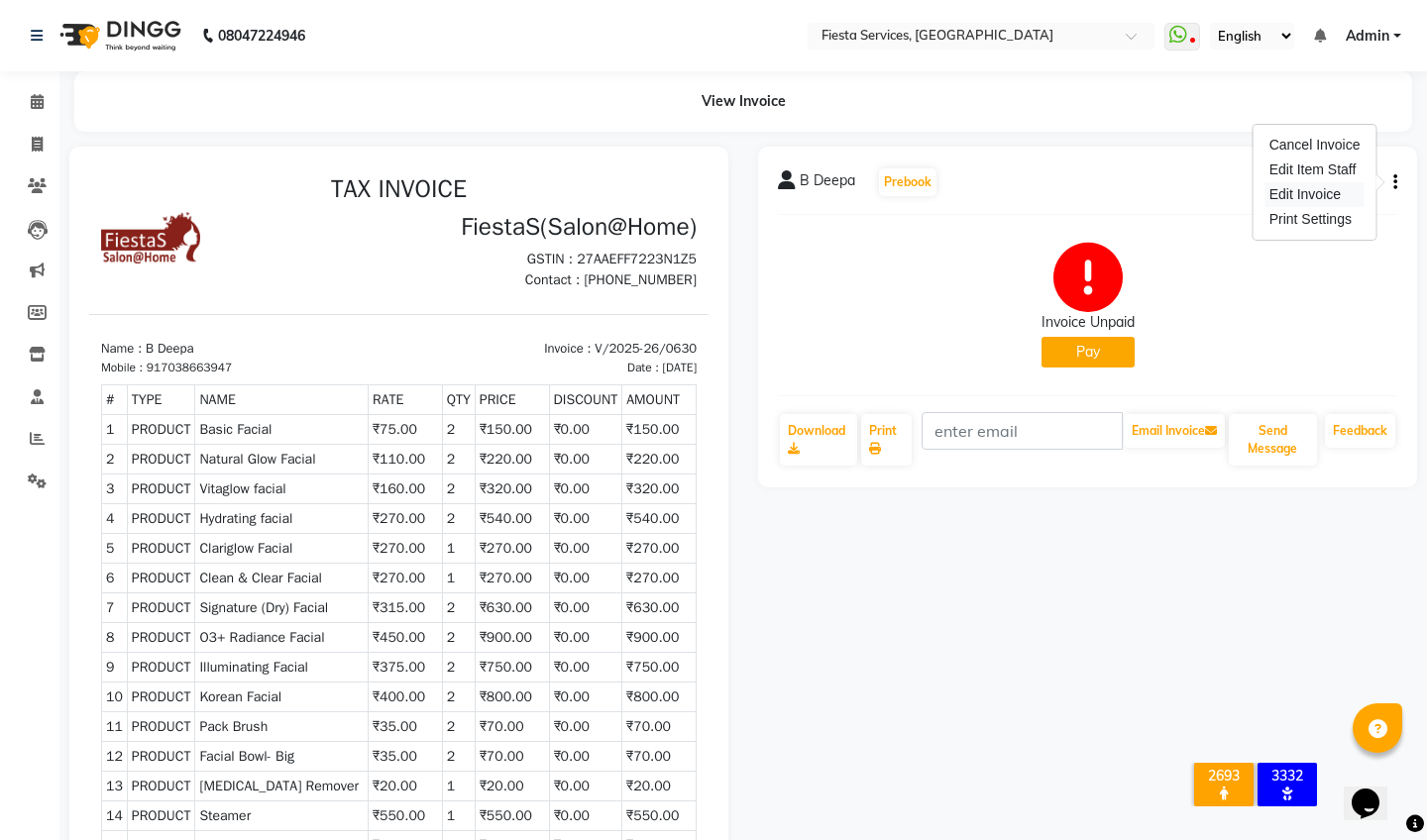 click on "Edit Invoice" at bounding box center [1315, 194] 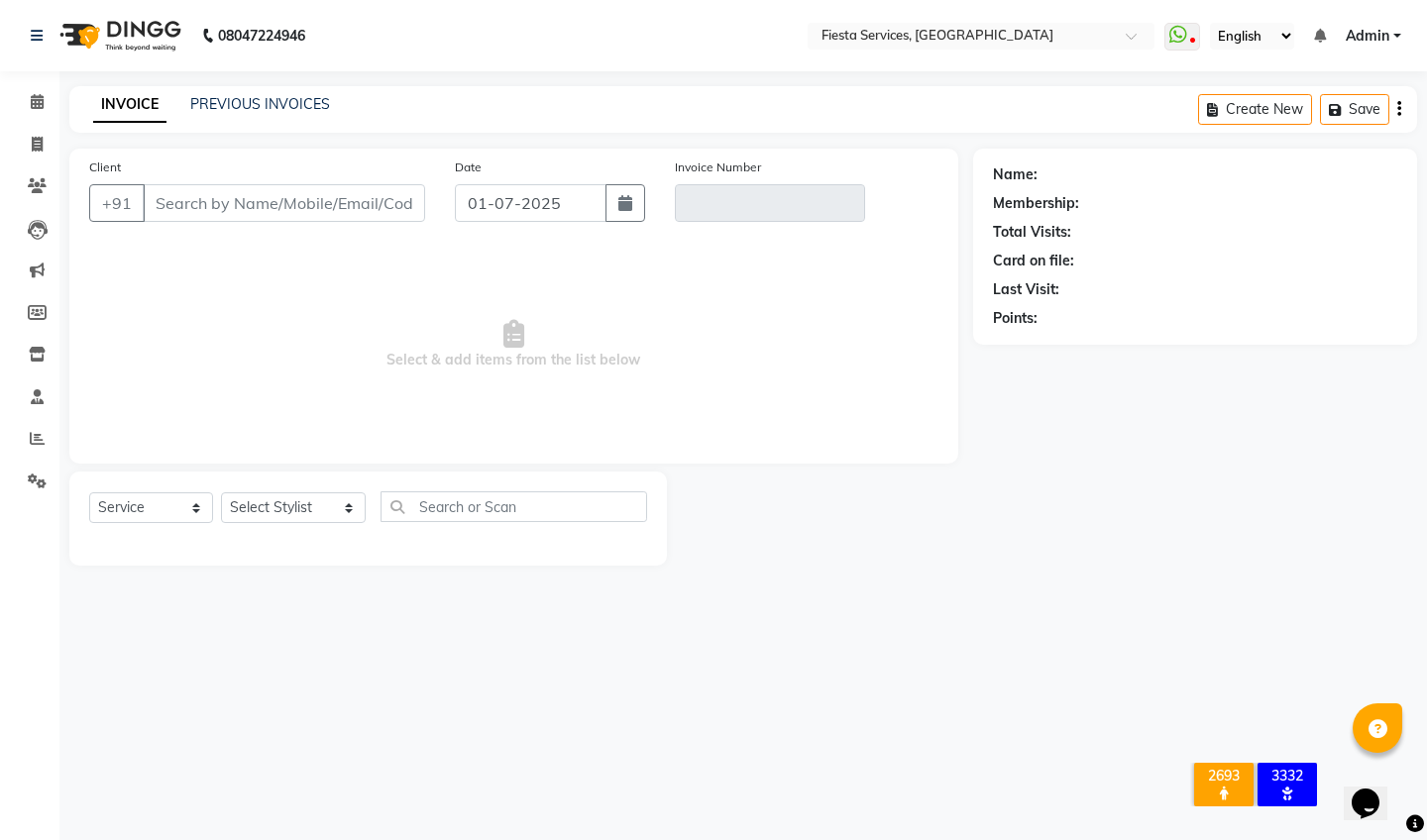 type on "7038663947" 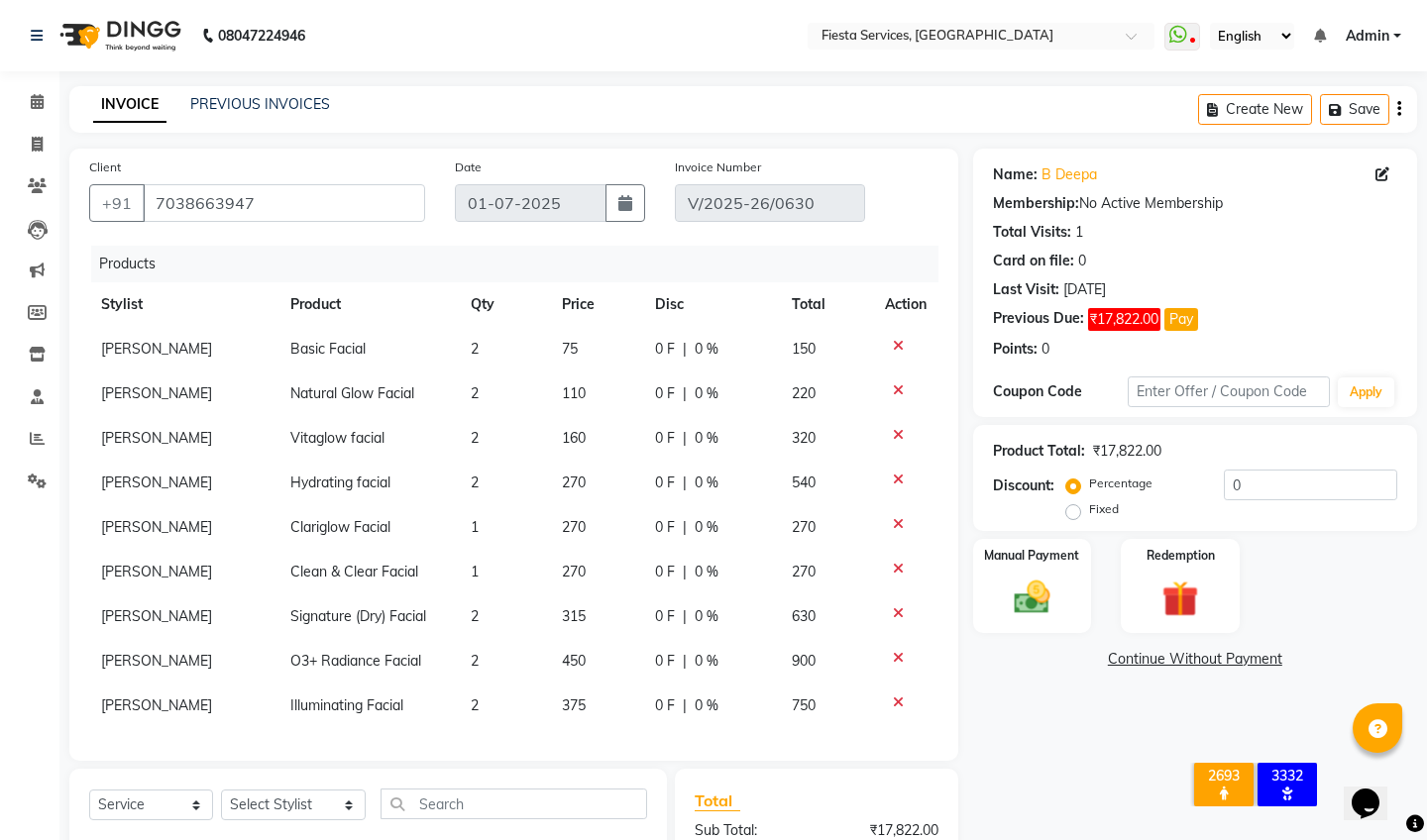 type on "[DATE]" 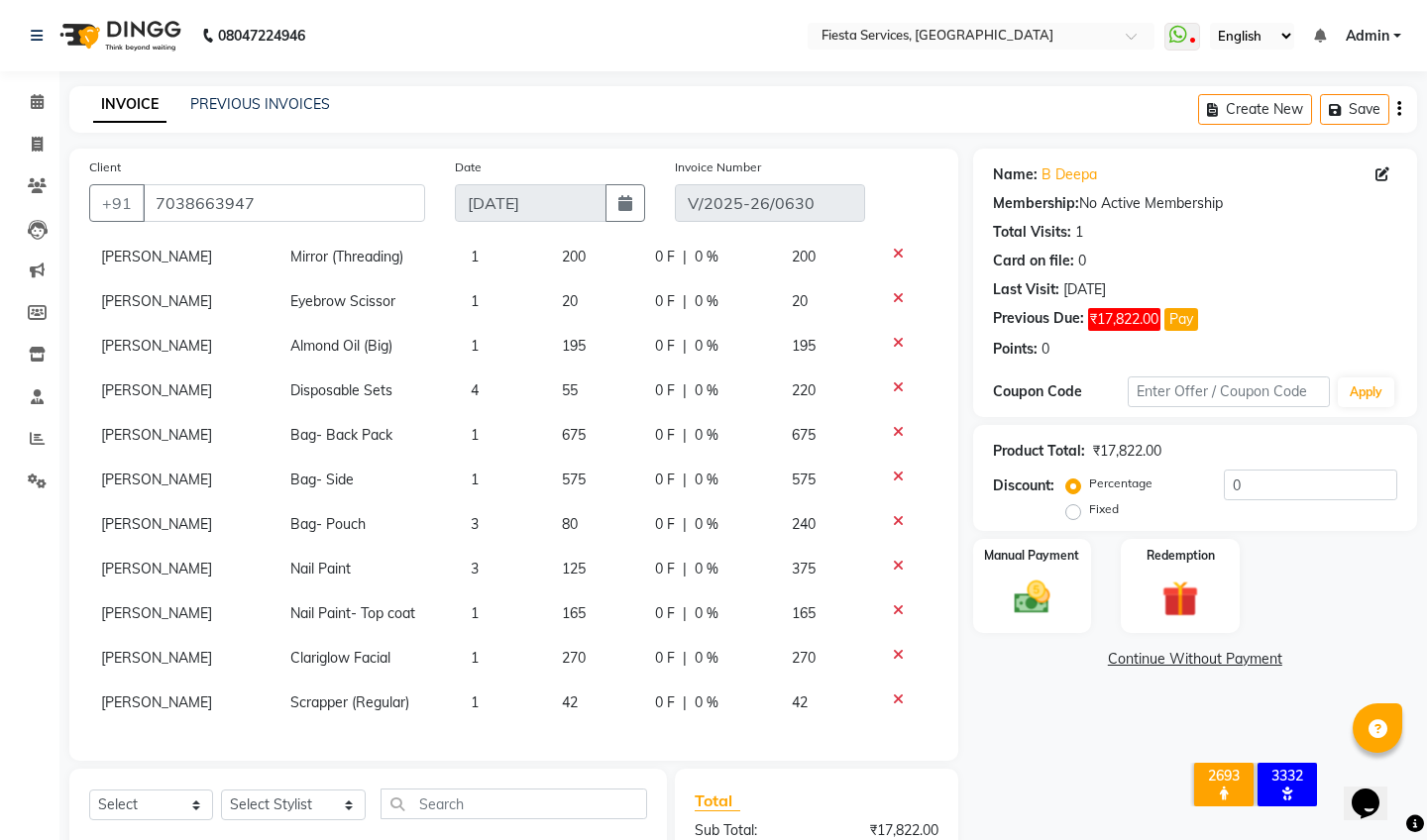scroll, scrollTop: 2006, scrollLeft: 0, axis: vertical 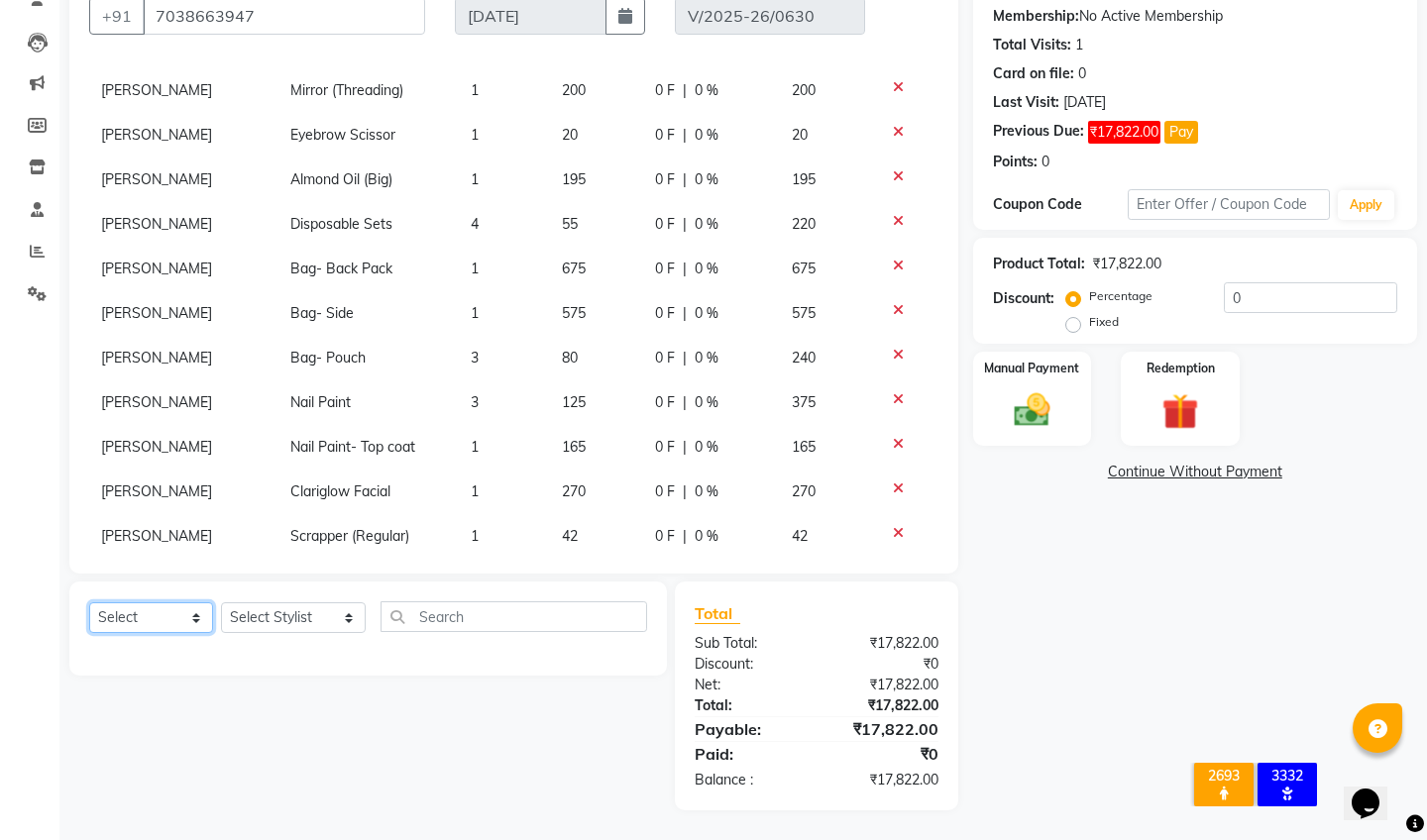 select on "product" 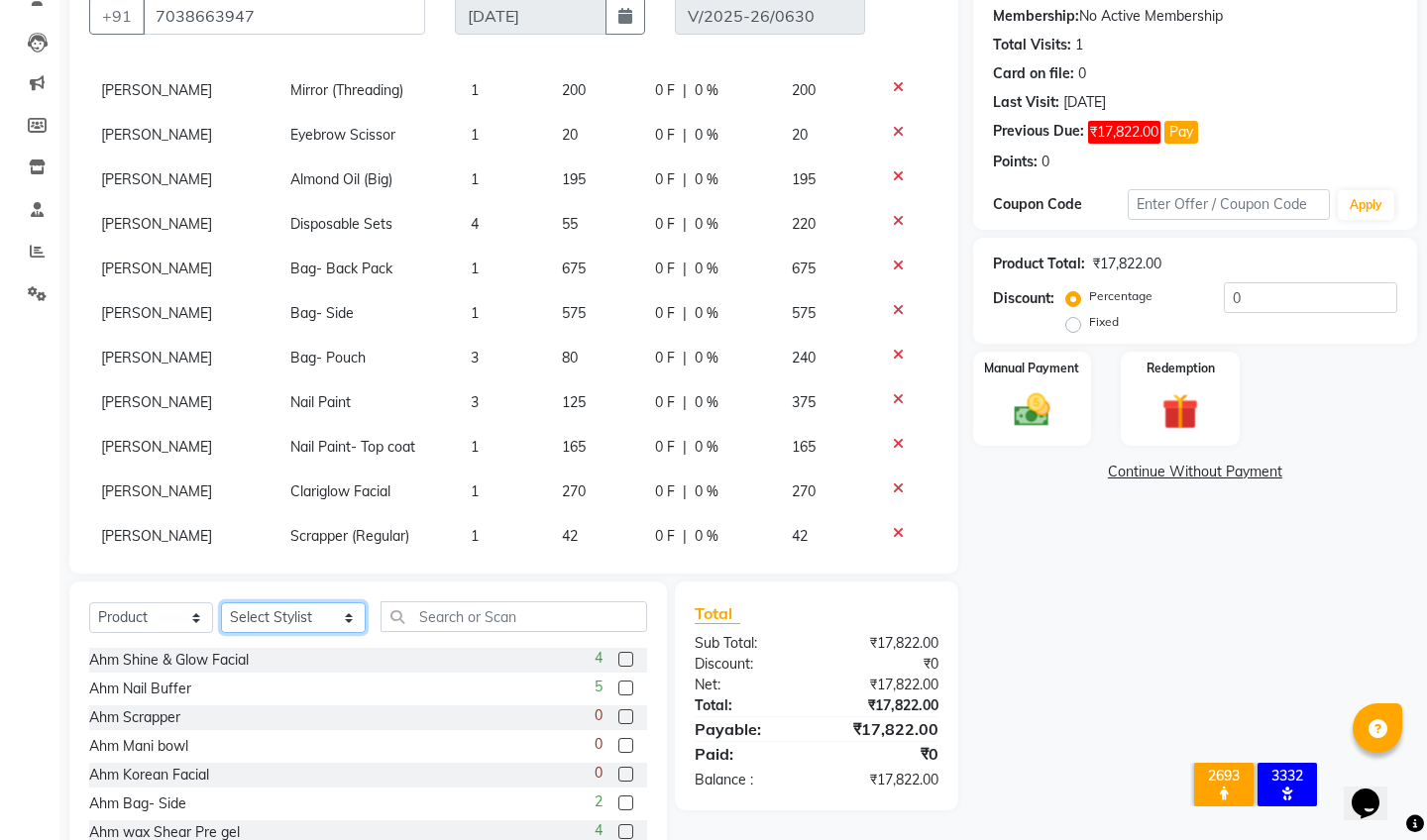 select on "30485" 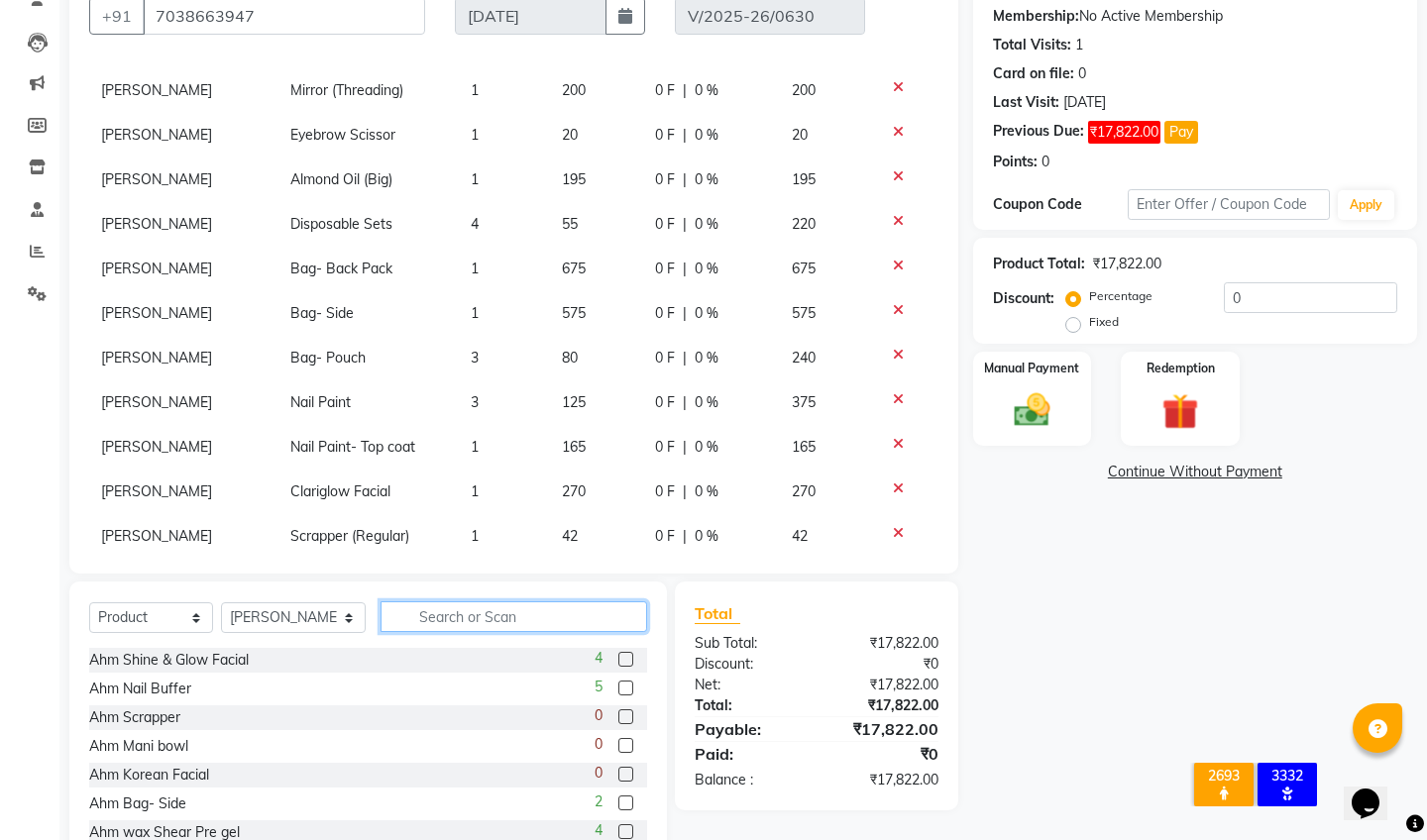click 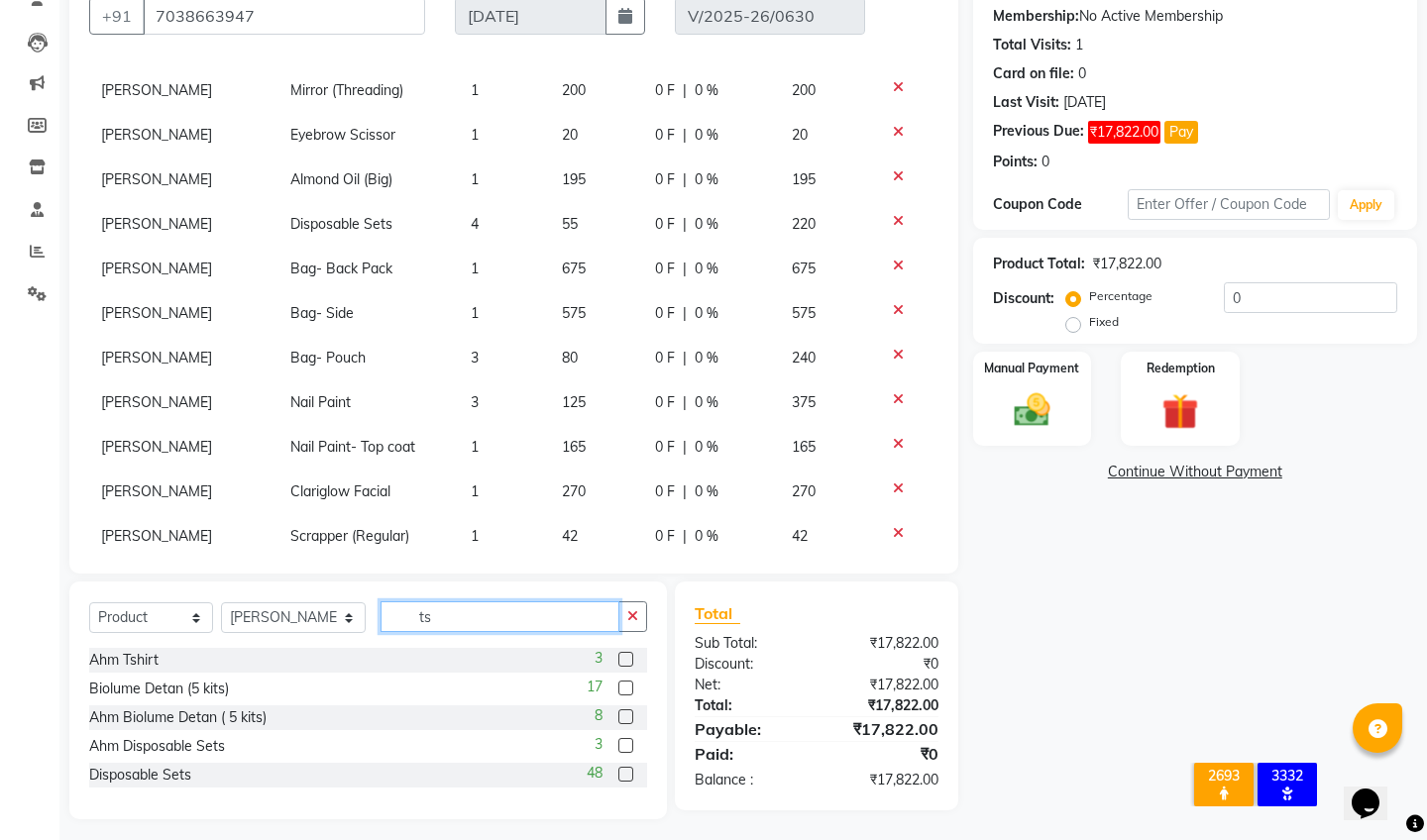 click on "ts" 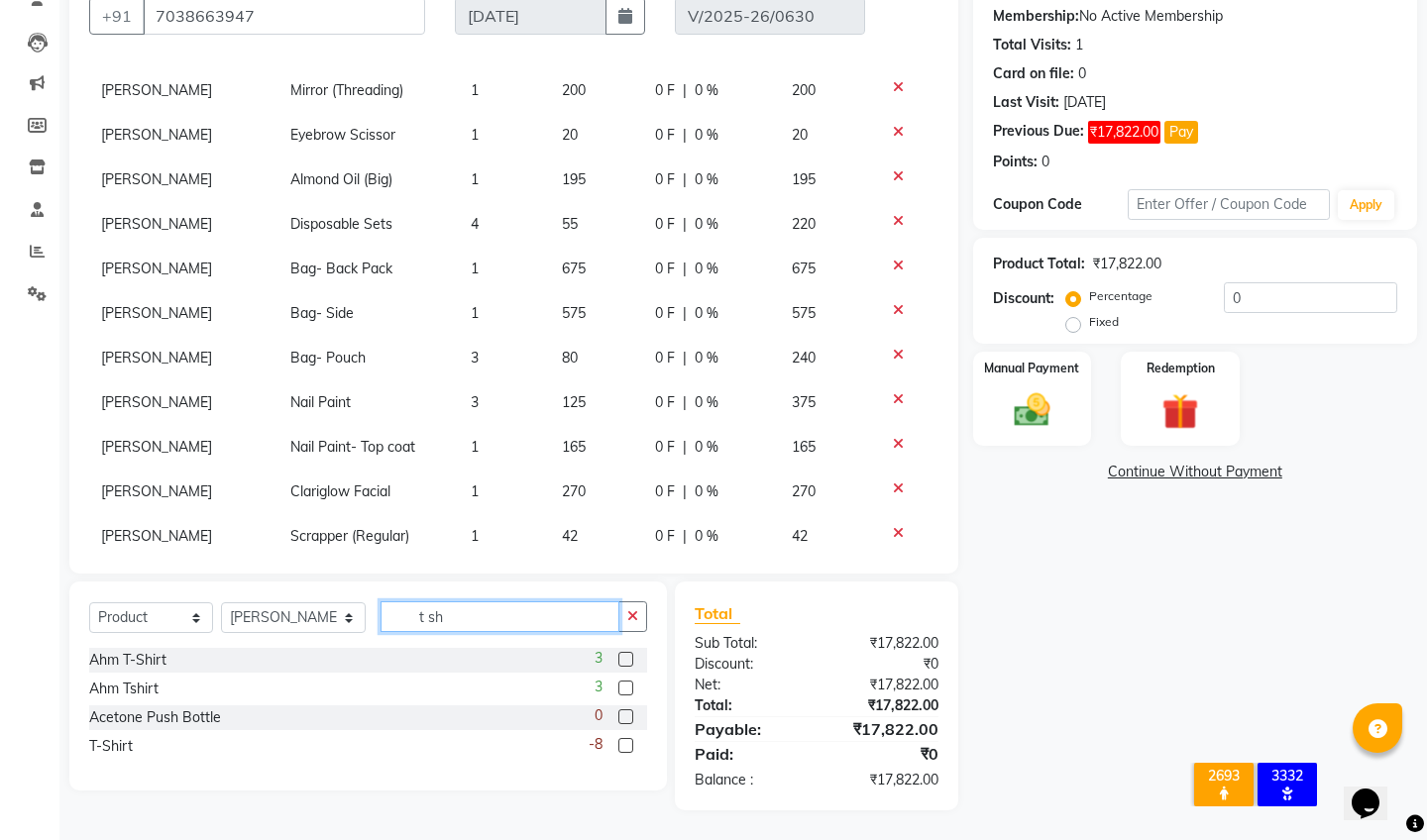 type on "t sh" 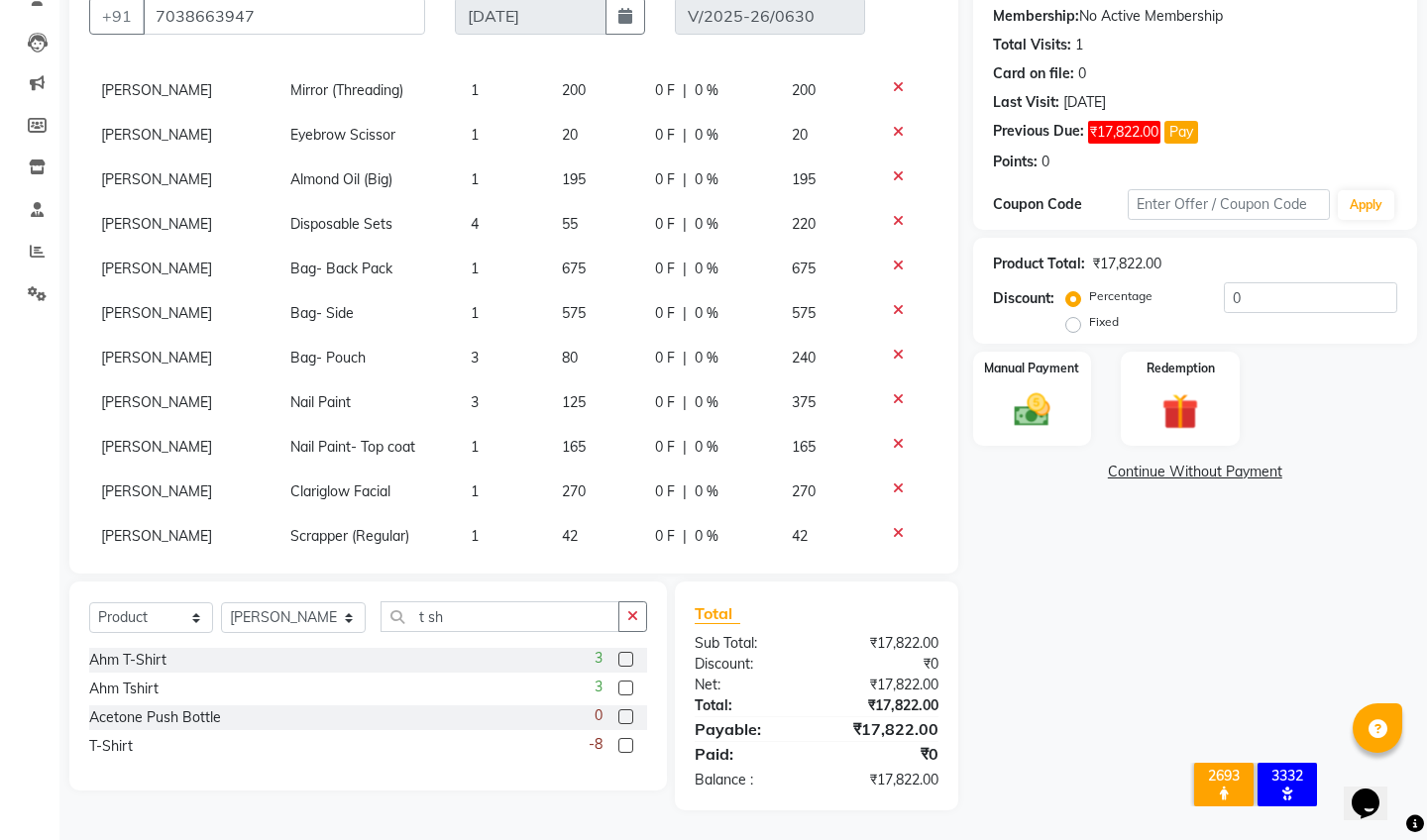 click 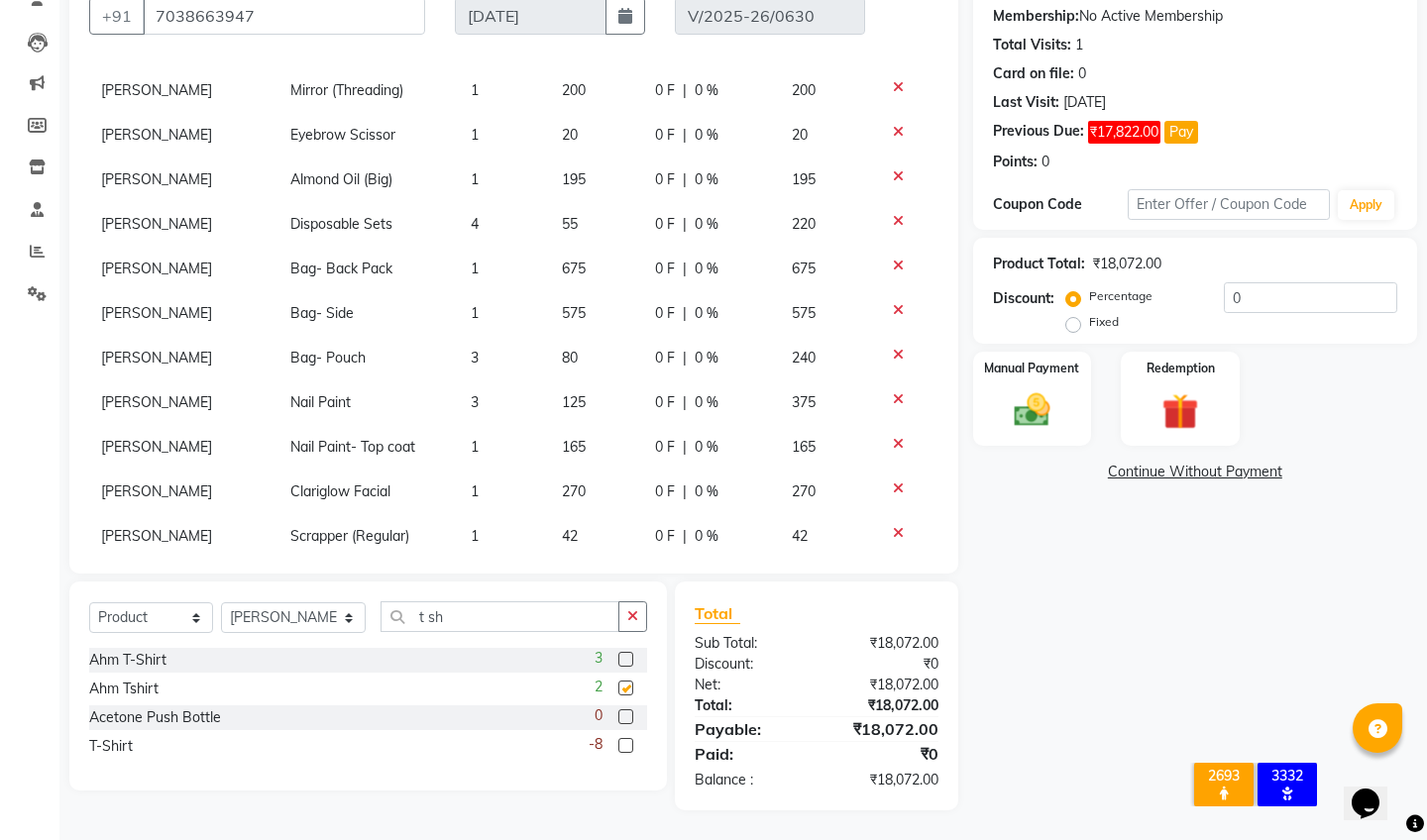 checkbox on "false" 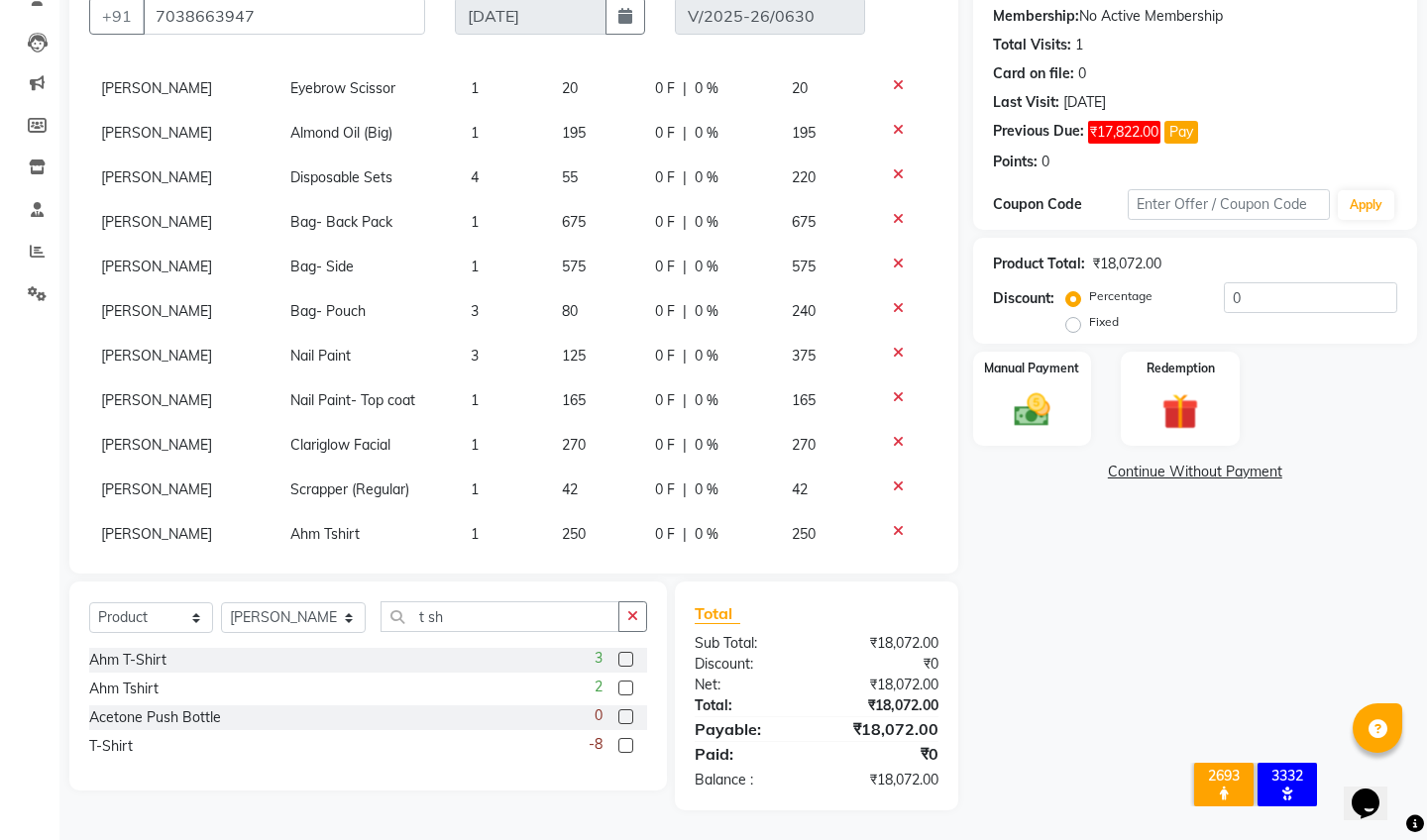 scroll, scrollTop: 2050, scrollLeft: 0, axis: vertical 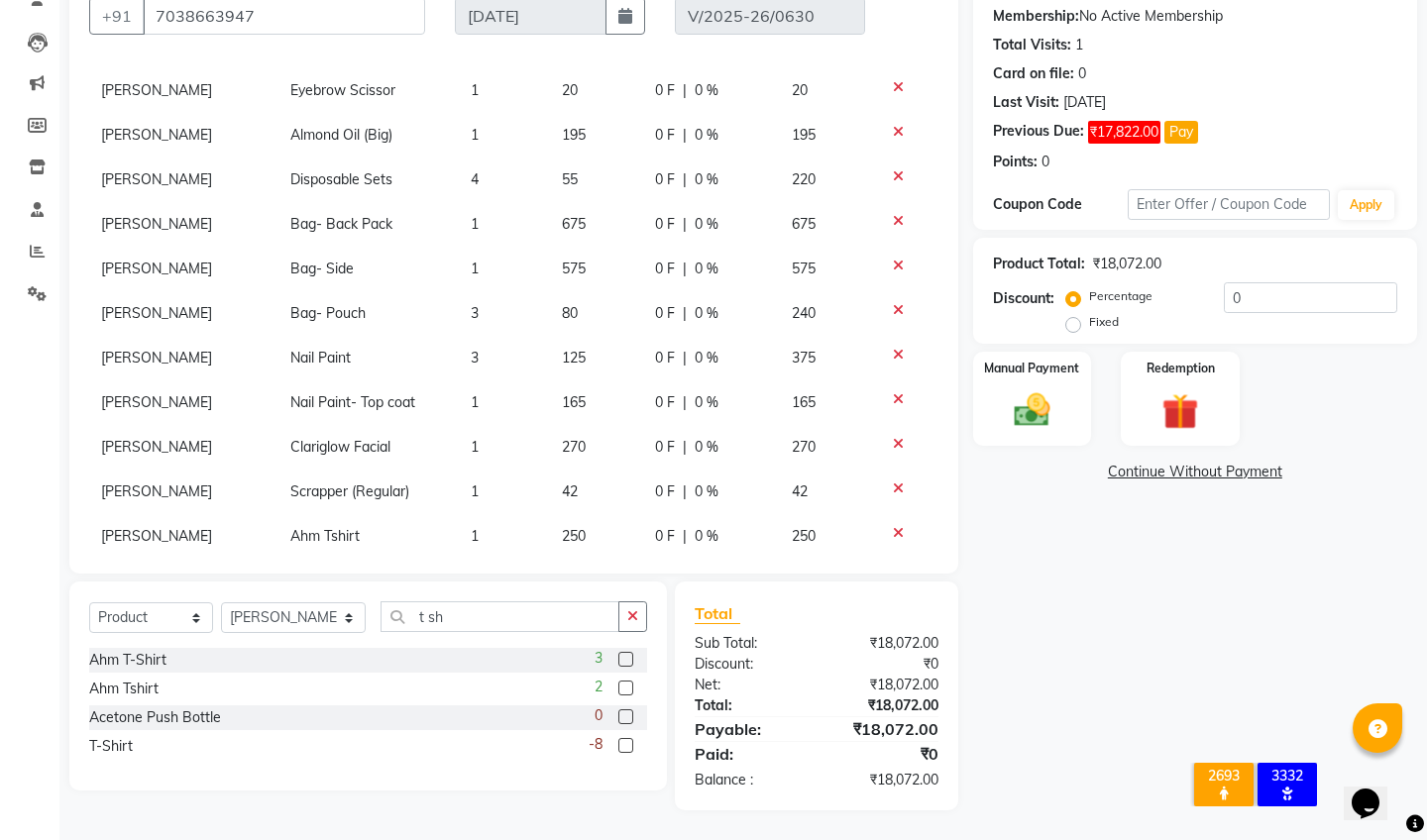 click on "Ahm Tshirt" 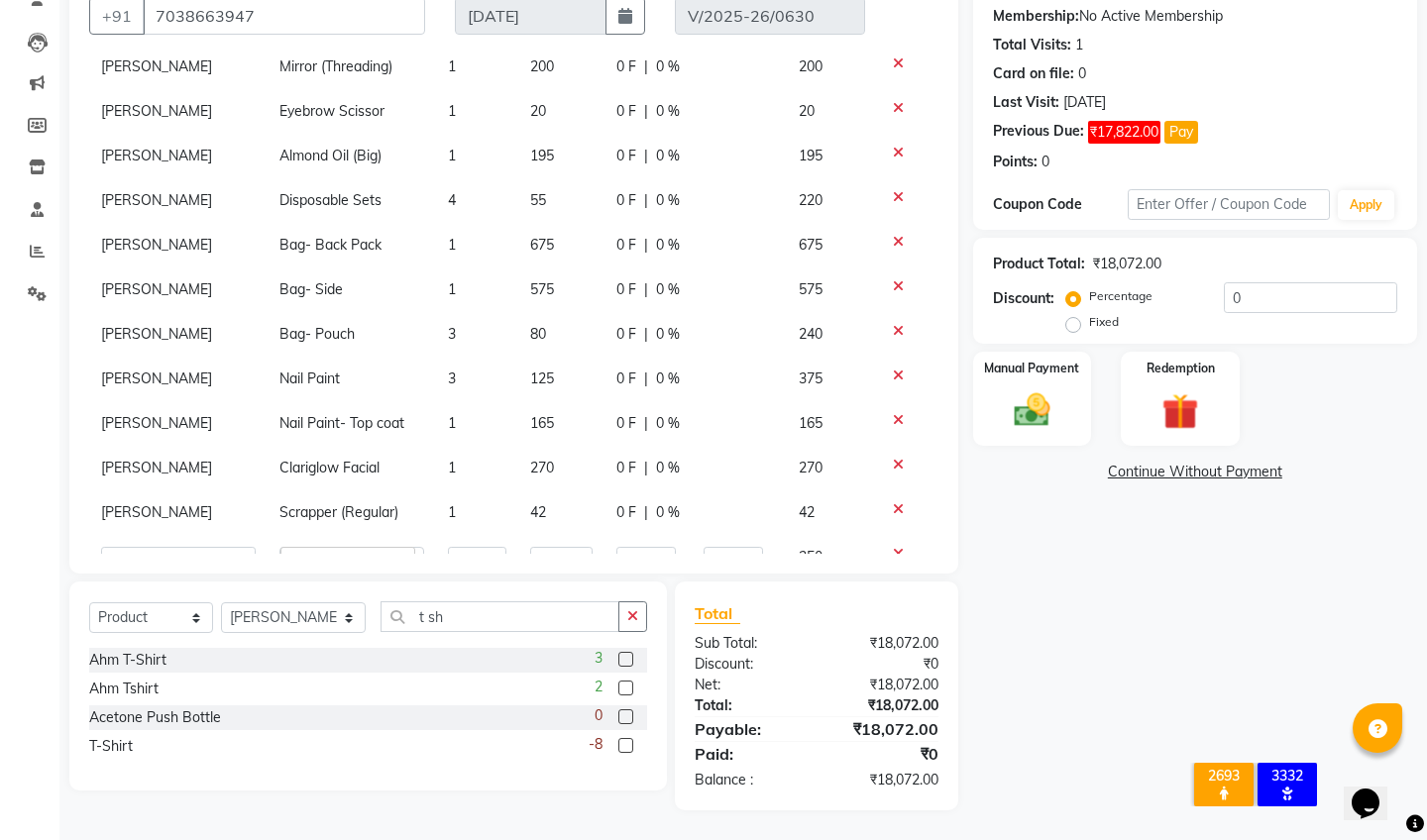 click on "Ahm Tshirt" 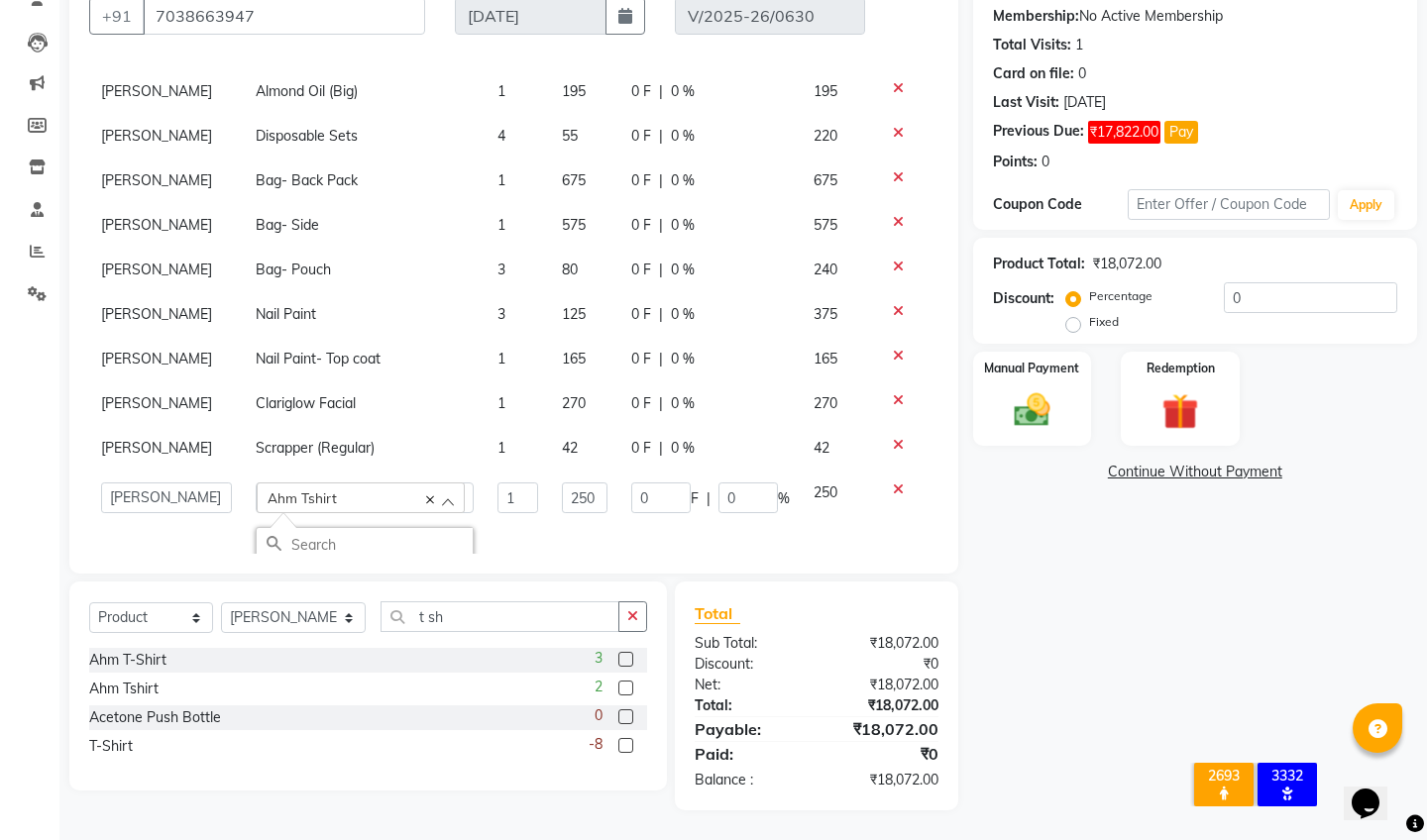 click on "Ahm Tshirt" 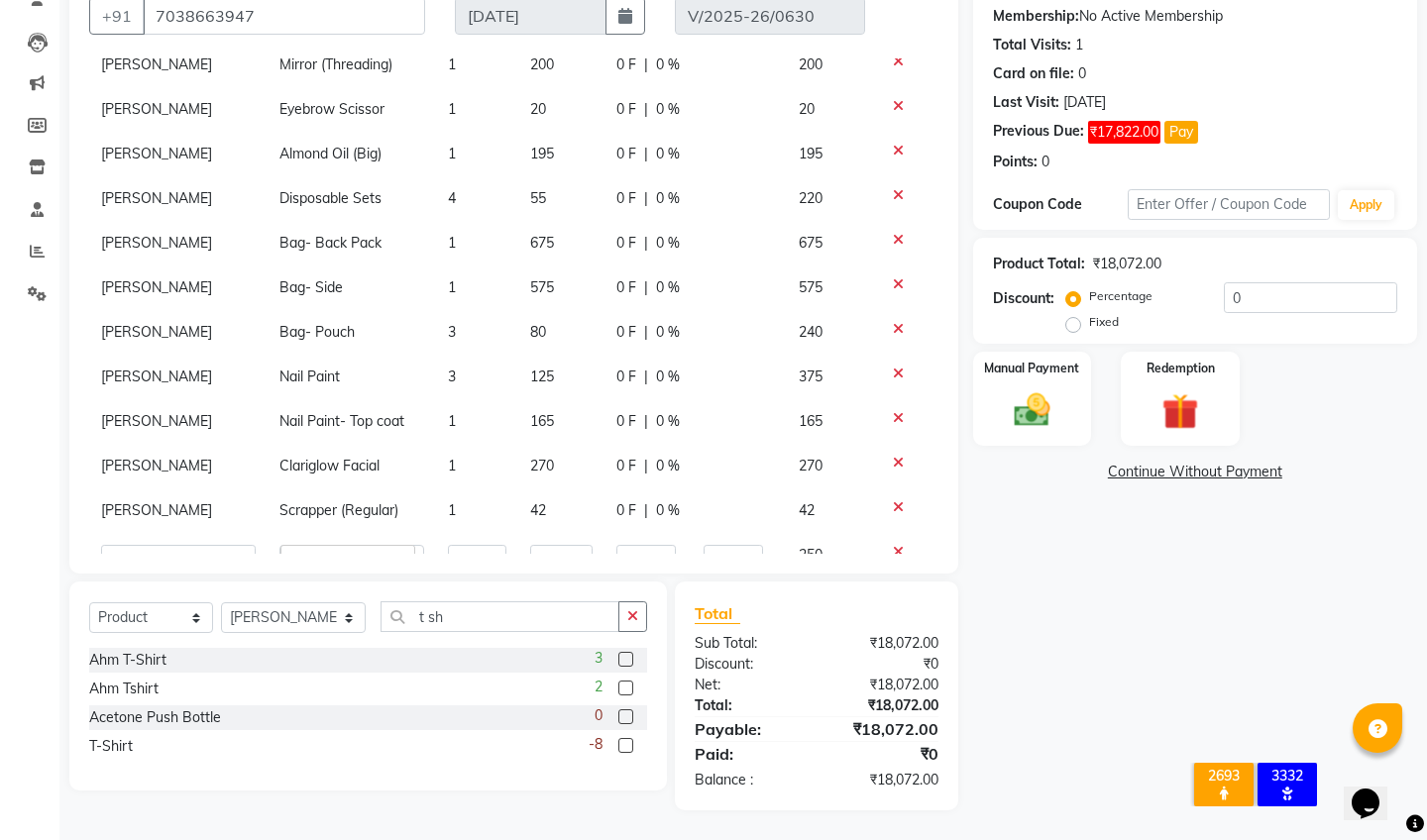 click on "Name: B Deepa  Membership:  No Active Membership  Total Visits:  1 Card on file:  0 Last Visit:   30-06-2025 Previous Due:  ₹17,822.00 Pay Points:   0  Coupon Code Apply Product Total:  ₹18,072.00  Discount:  Percentage   Fixed  0 Manual Payment Redemption  Continue Without Payment" 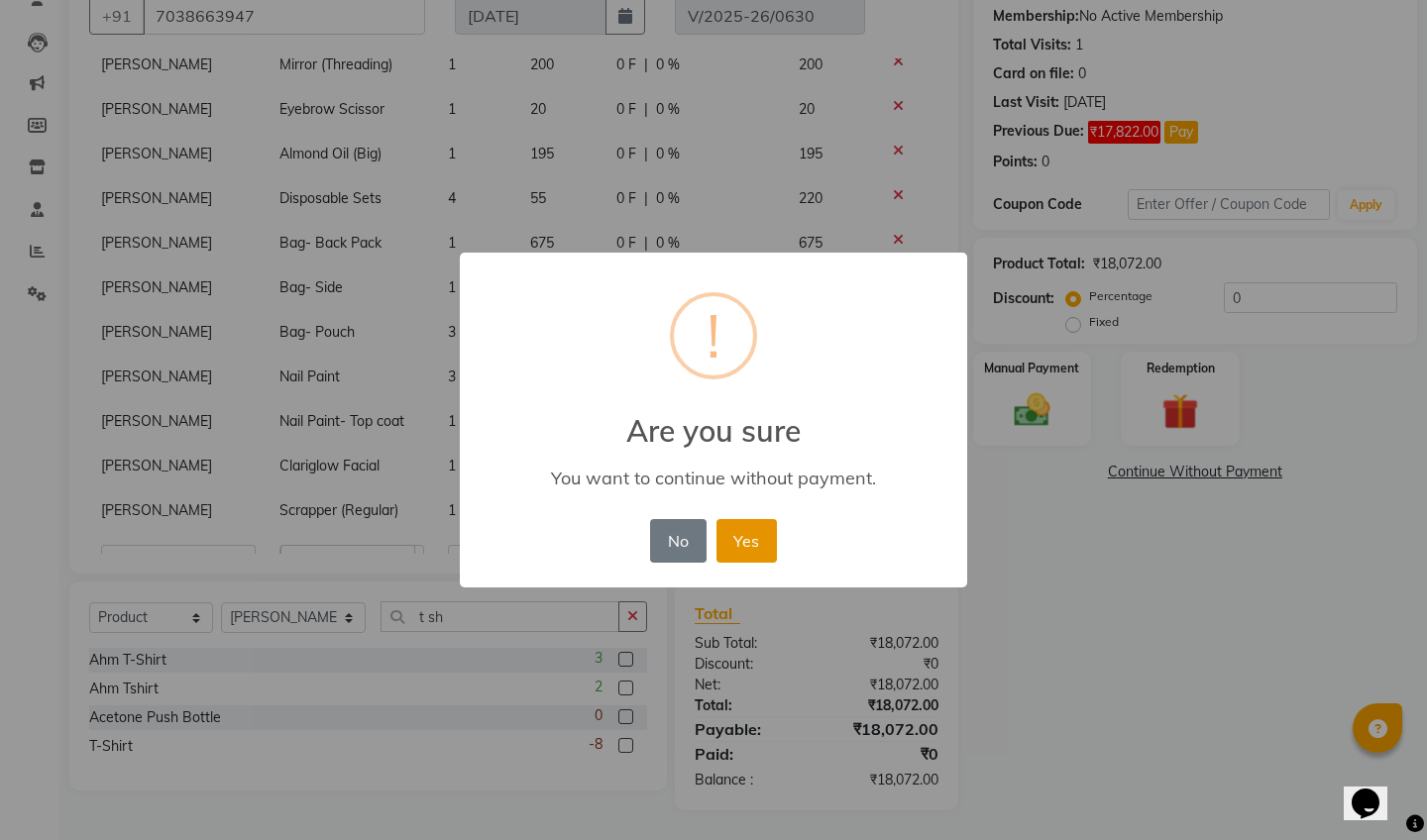 click on "Yes" at bounding box center (746, 541) 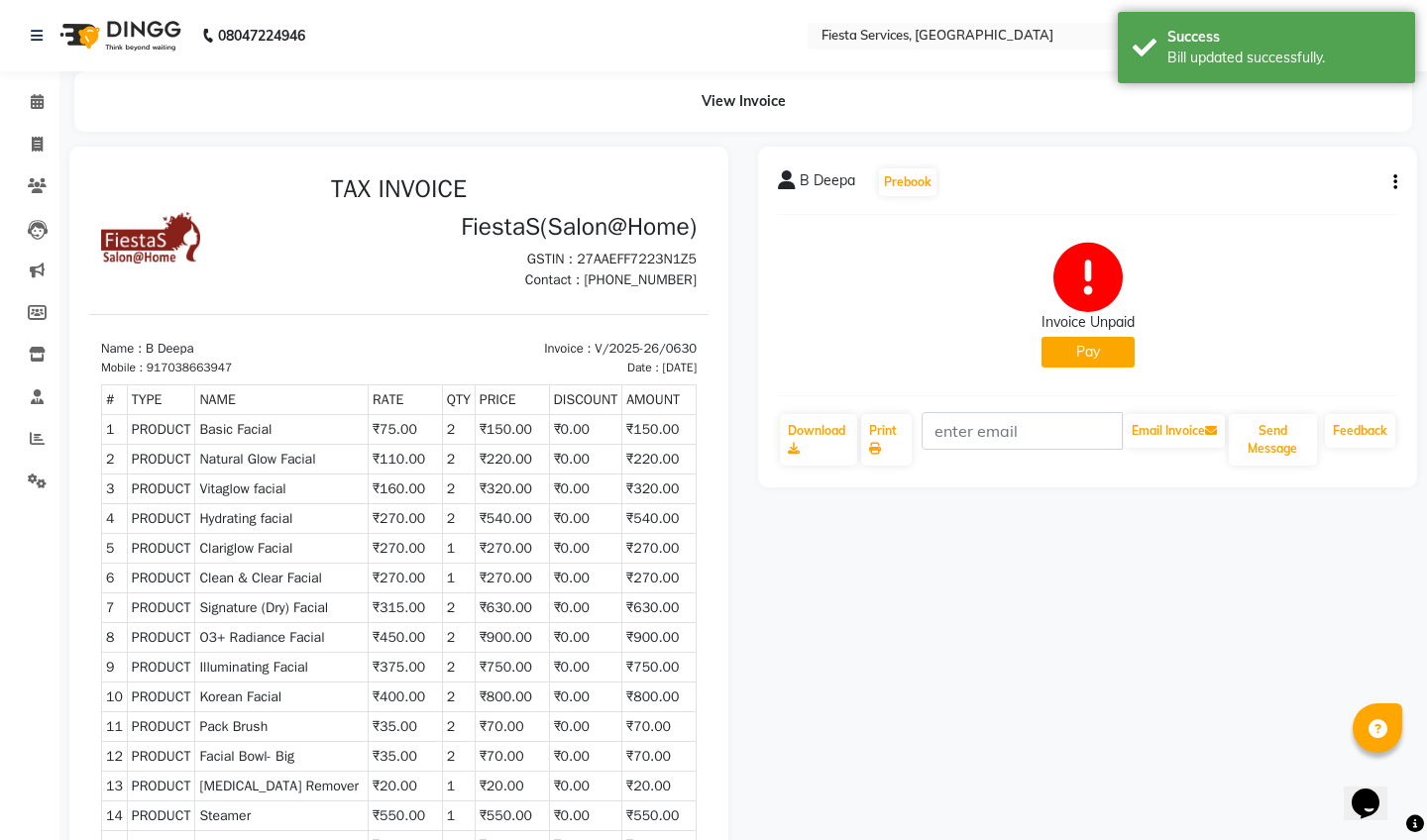 scroll, scrollTop: 0, scrollLeft: 0, axis: both 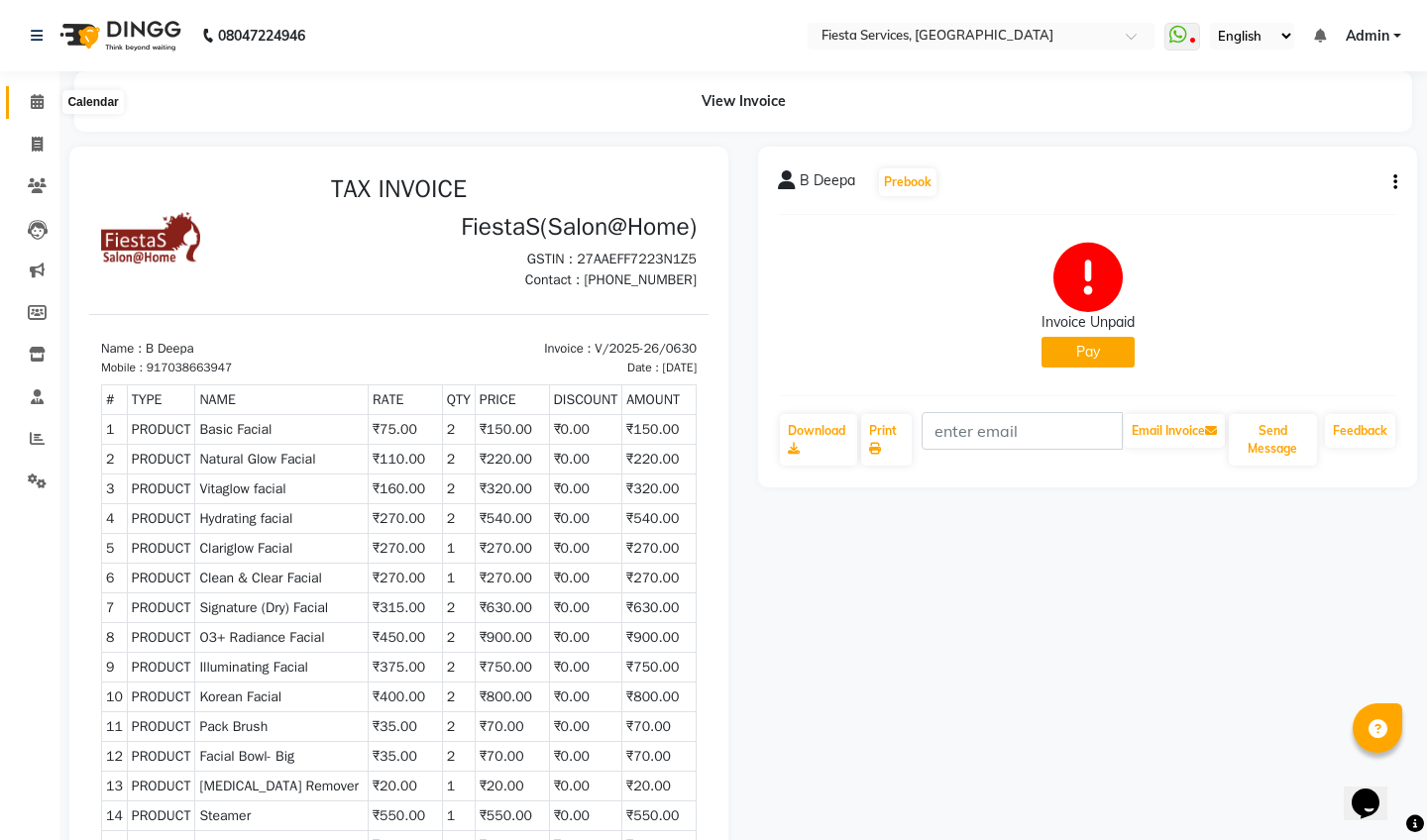 click 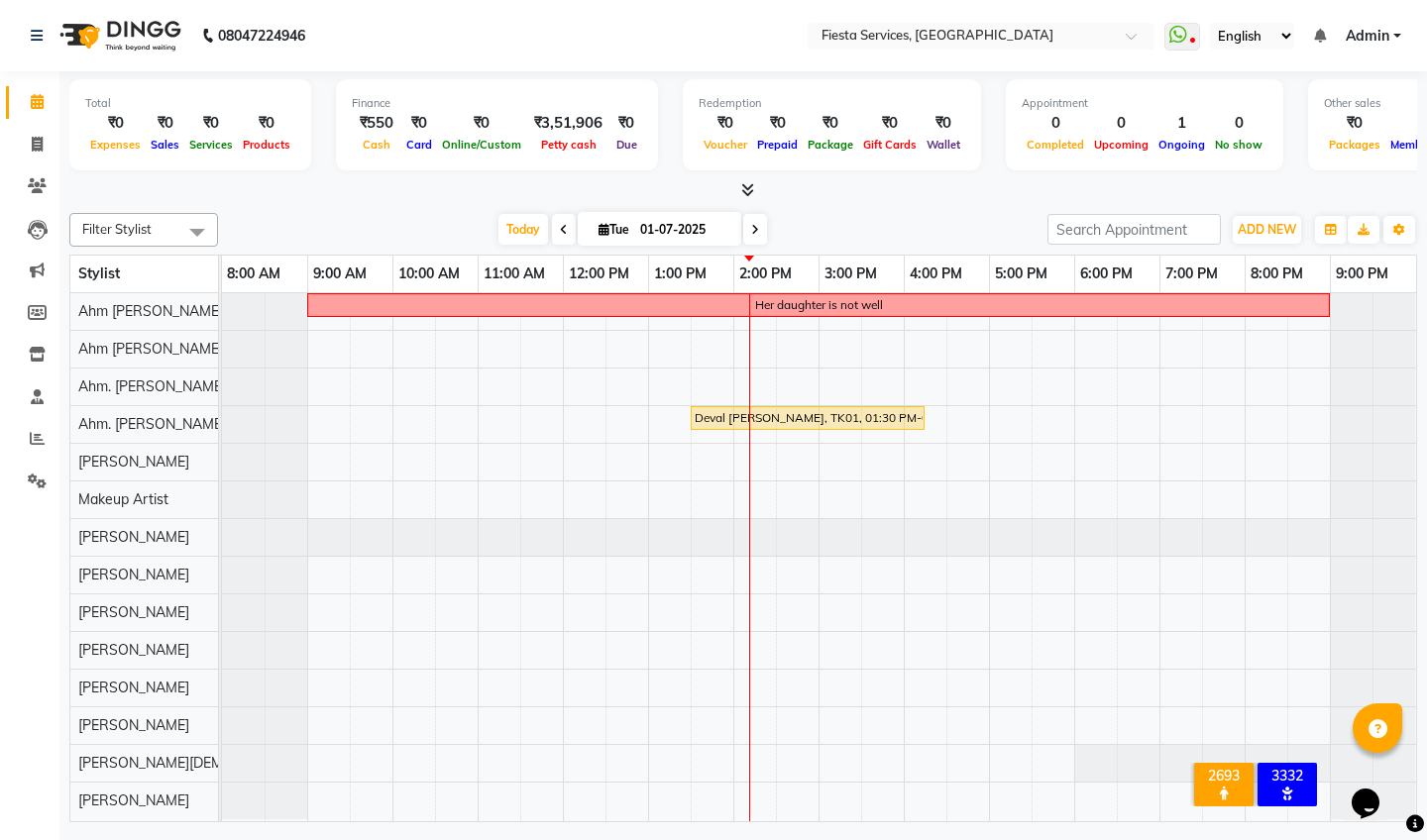 scroll, scrollTop: 0, scrollLeft: 0, axis: both 